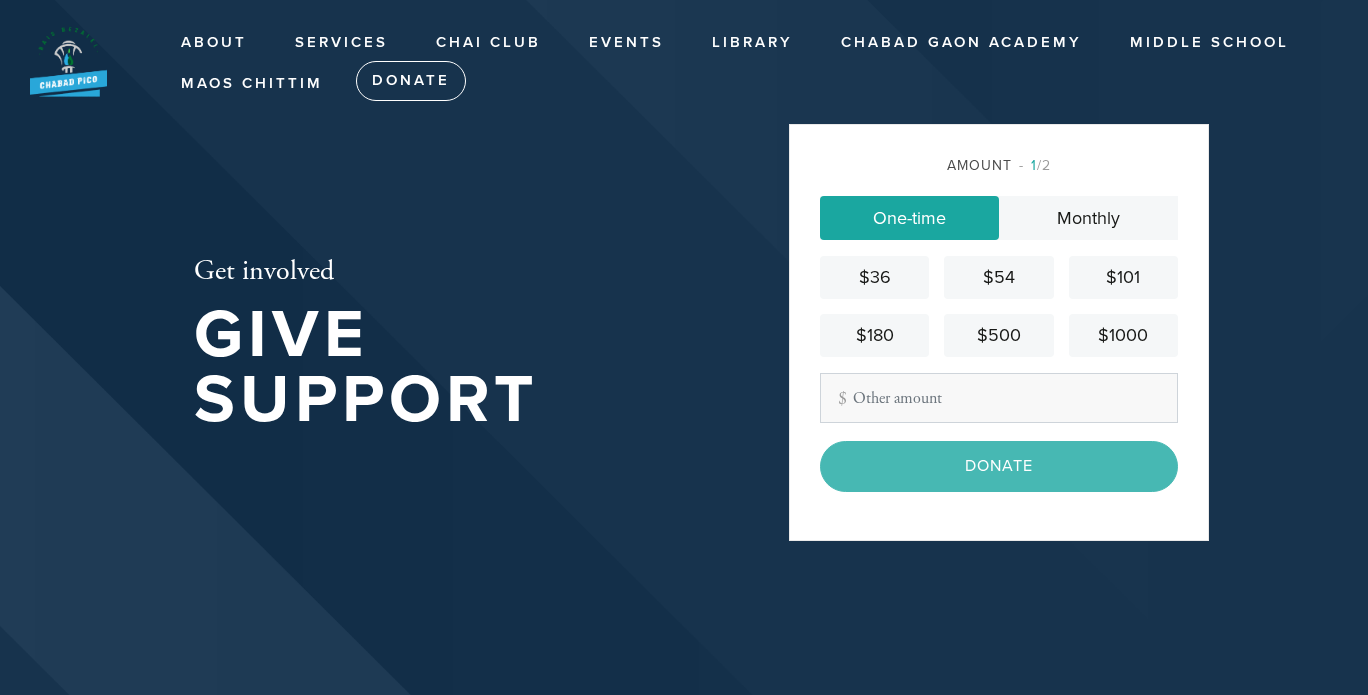 scroll, scrollTop: 0, scrollLeft: 0, axis: both 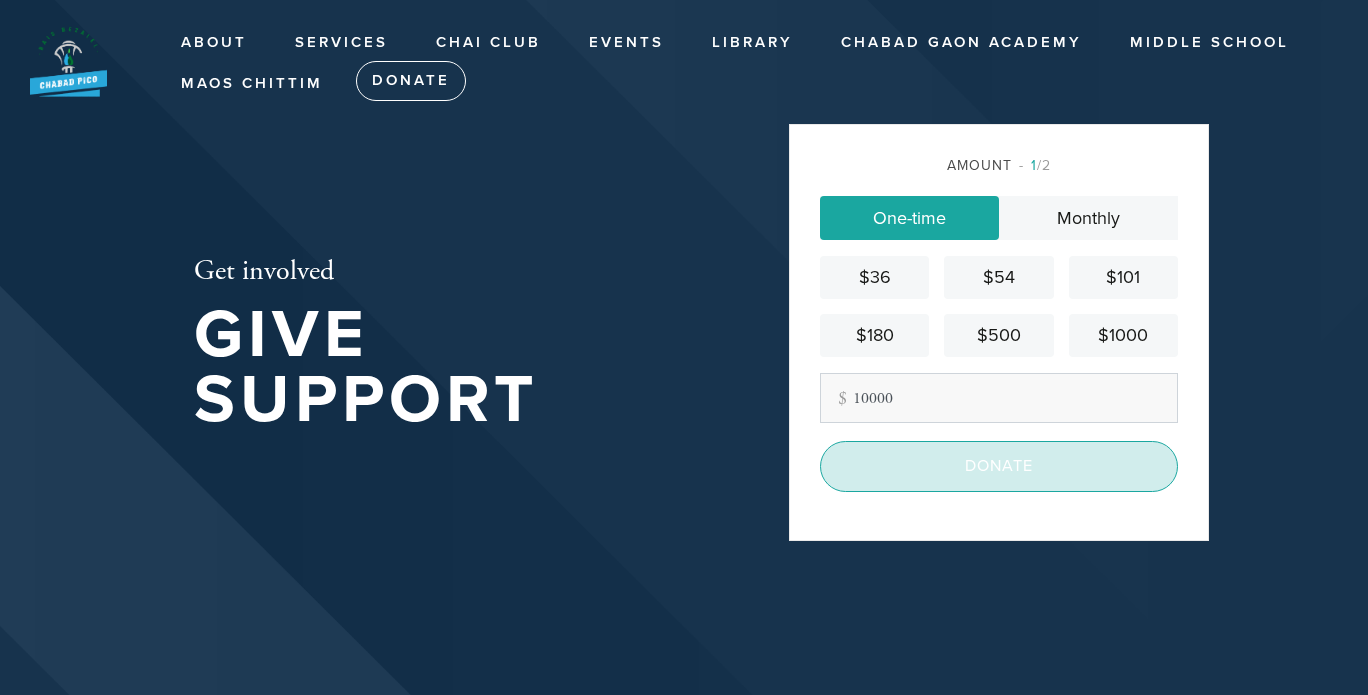 type on "10000" 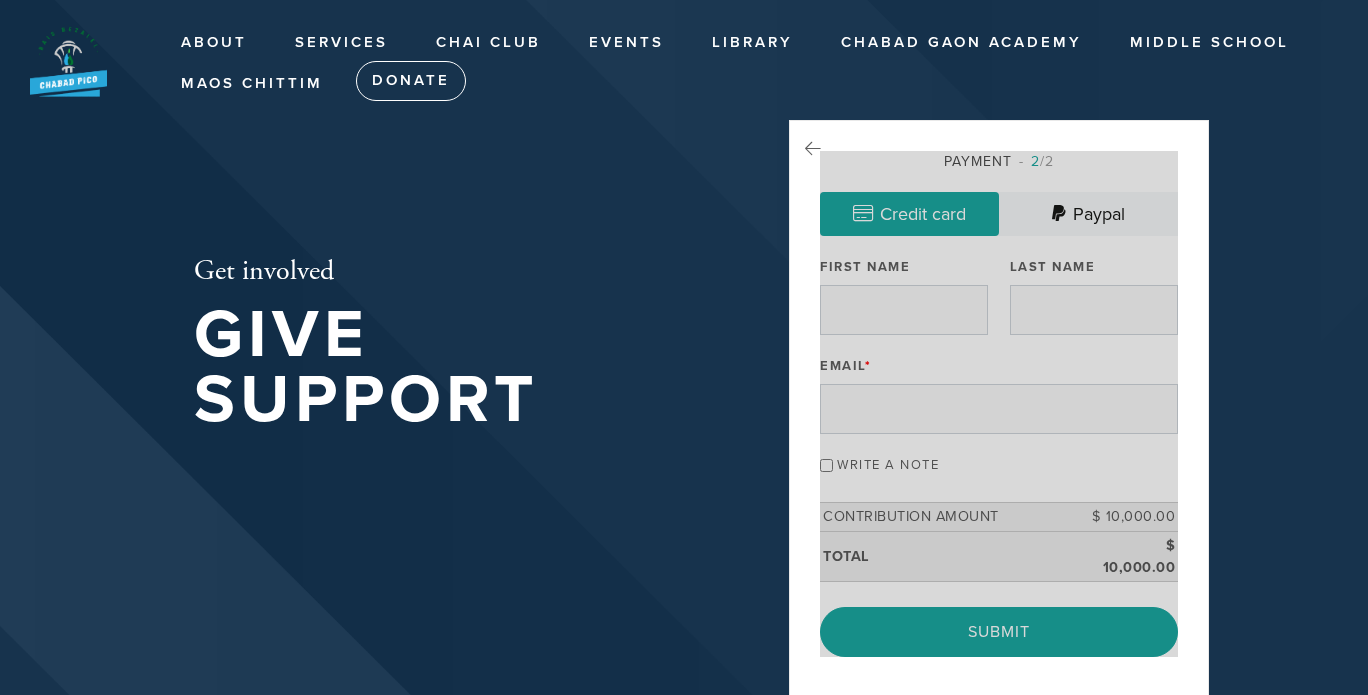 scroll, scrollTop: 0, scrollLeft: 0, axis: both 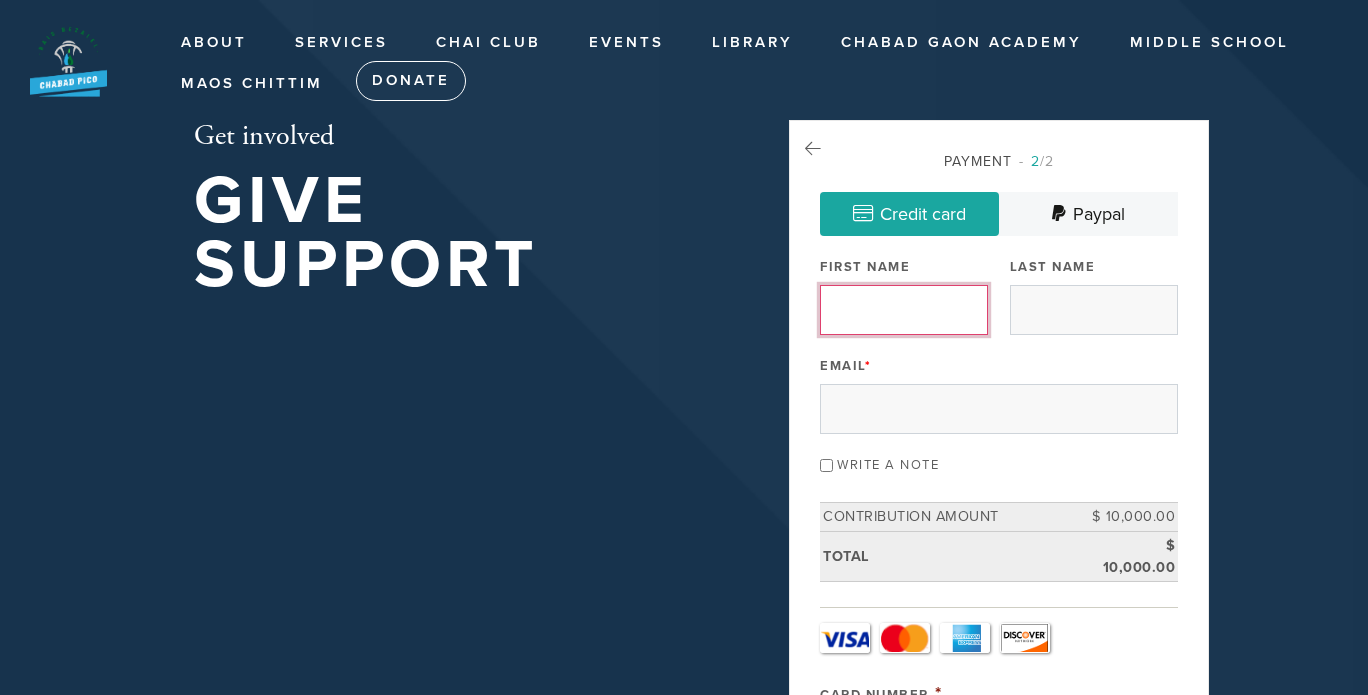 click on "First Name" at bounding box center (904, 310) 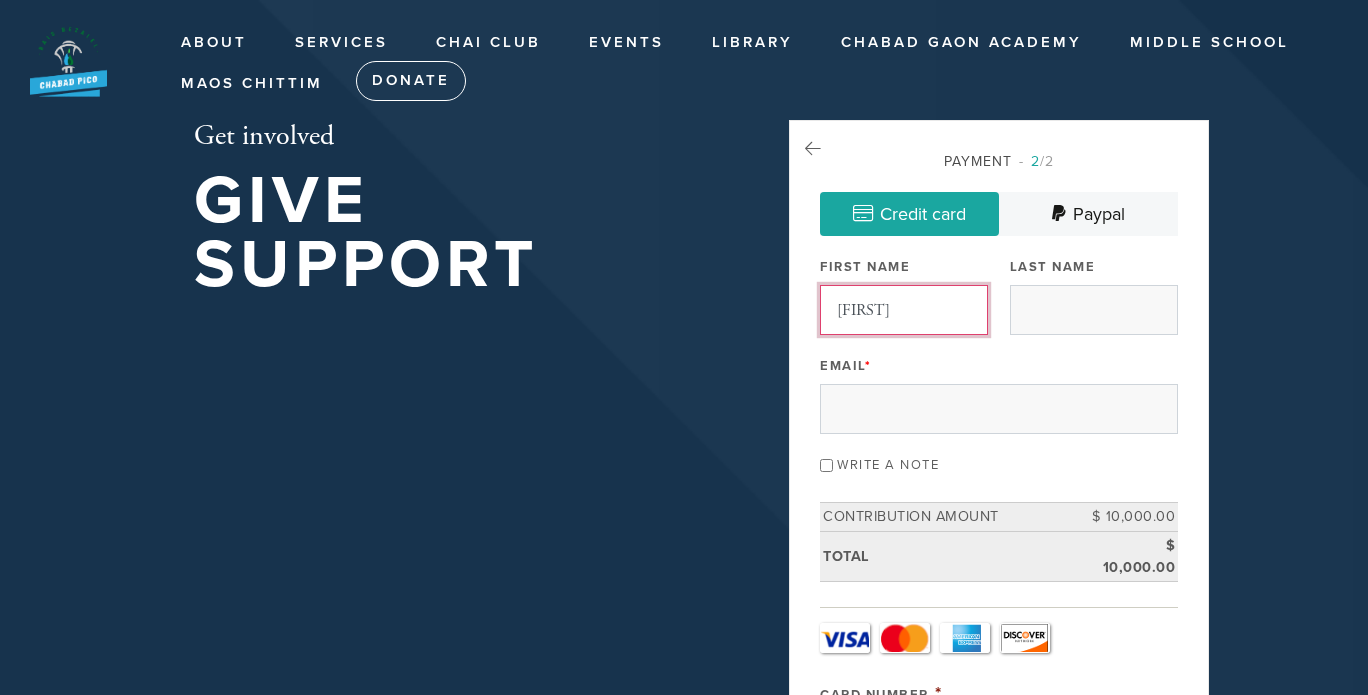 type on "[FIRST]" 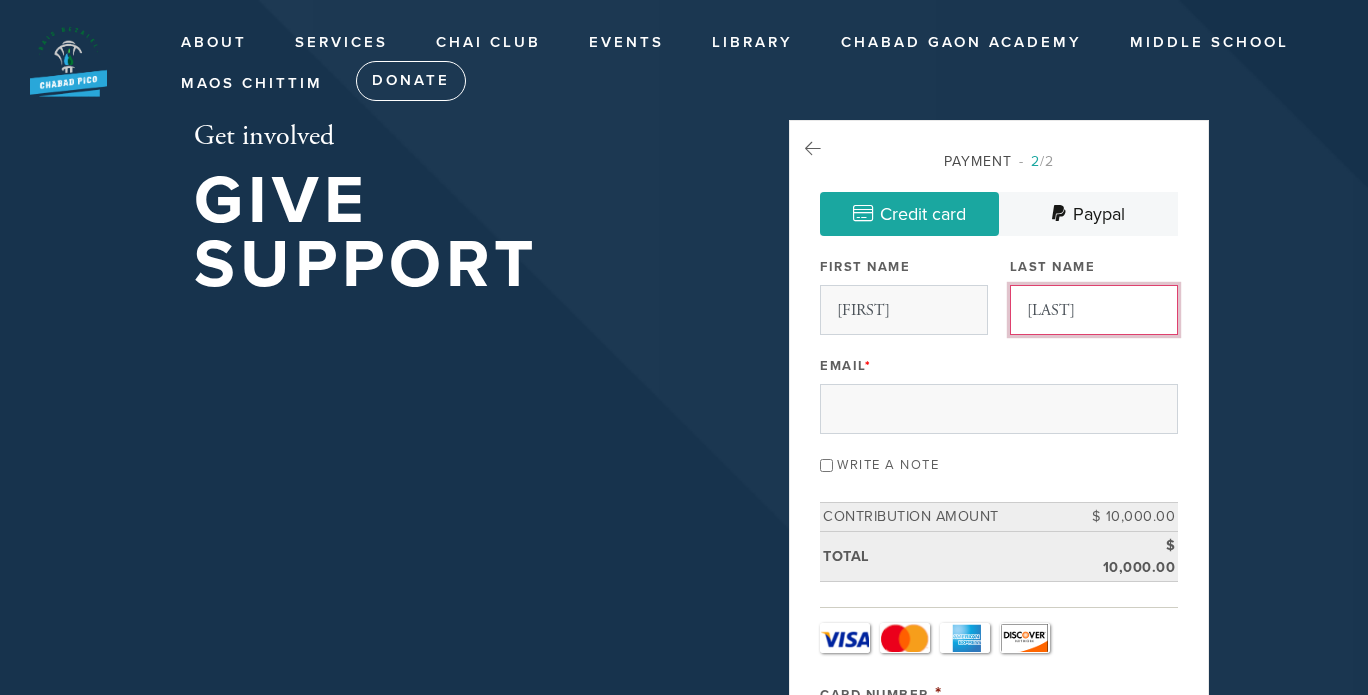type on "[LAST]" 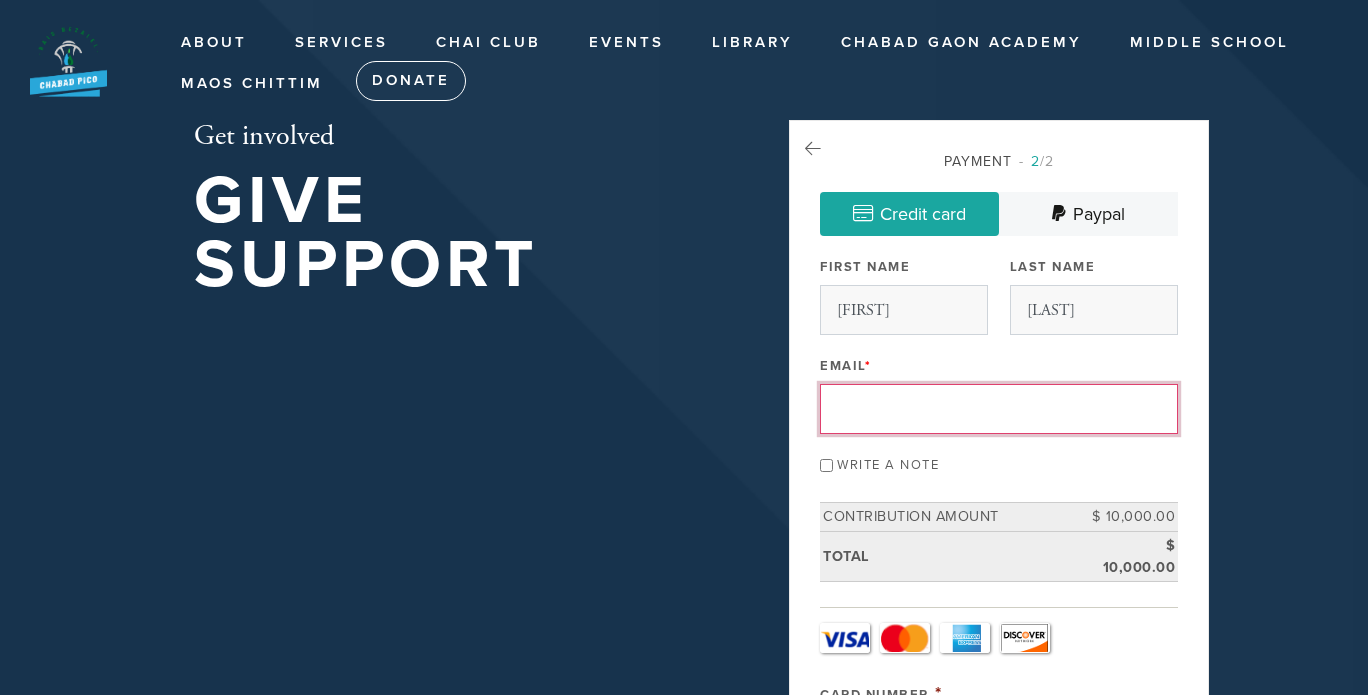 click on "Email  *" at bounding box center [999, 409] 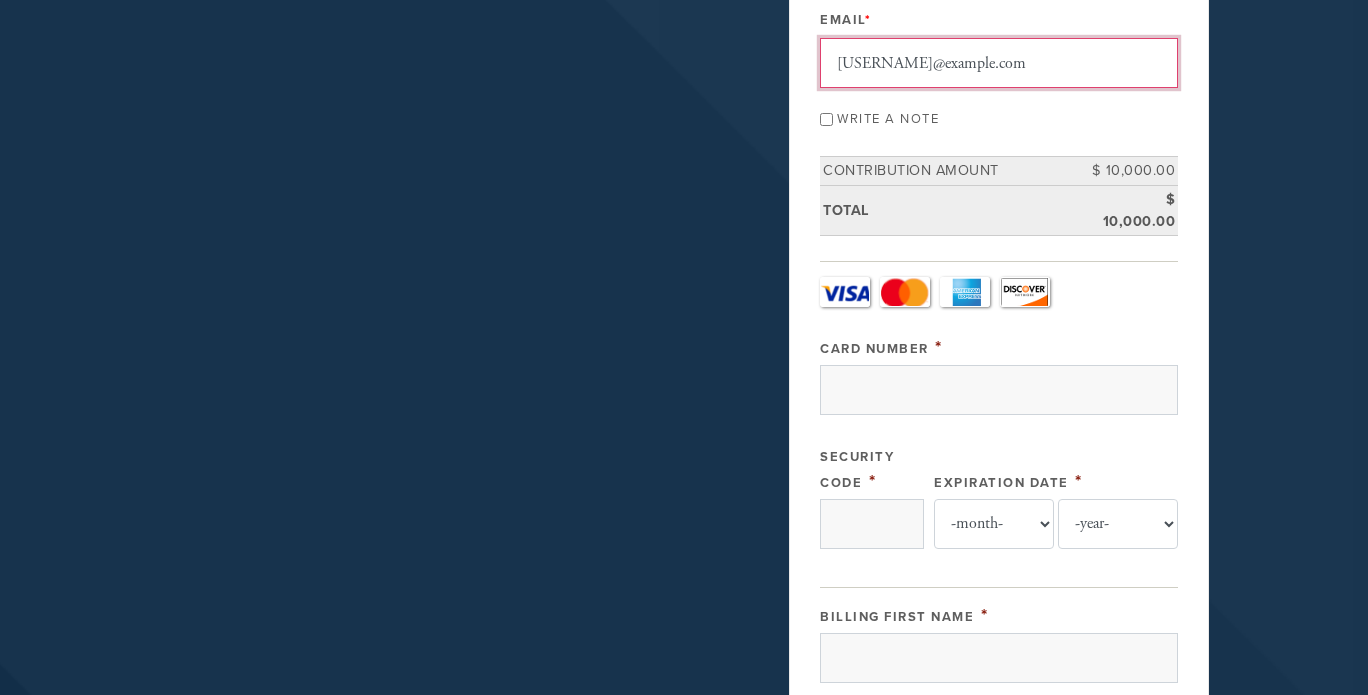 scroll, scrollTop: 360, scrollLeft: 0, axis: vertical 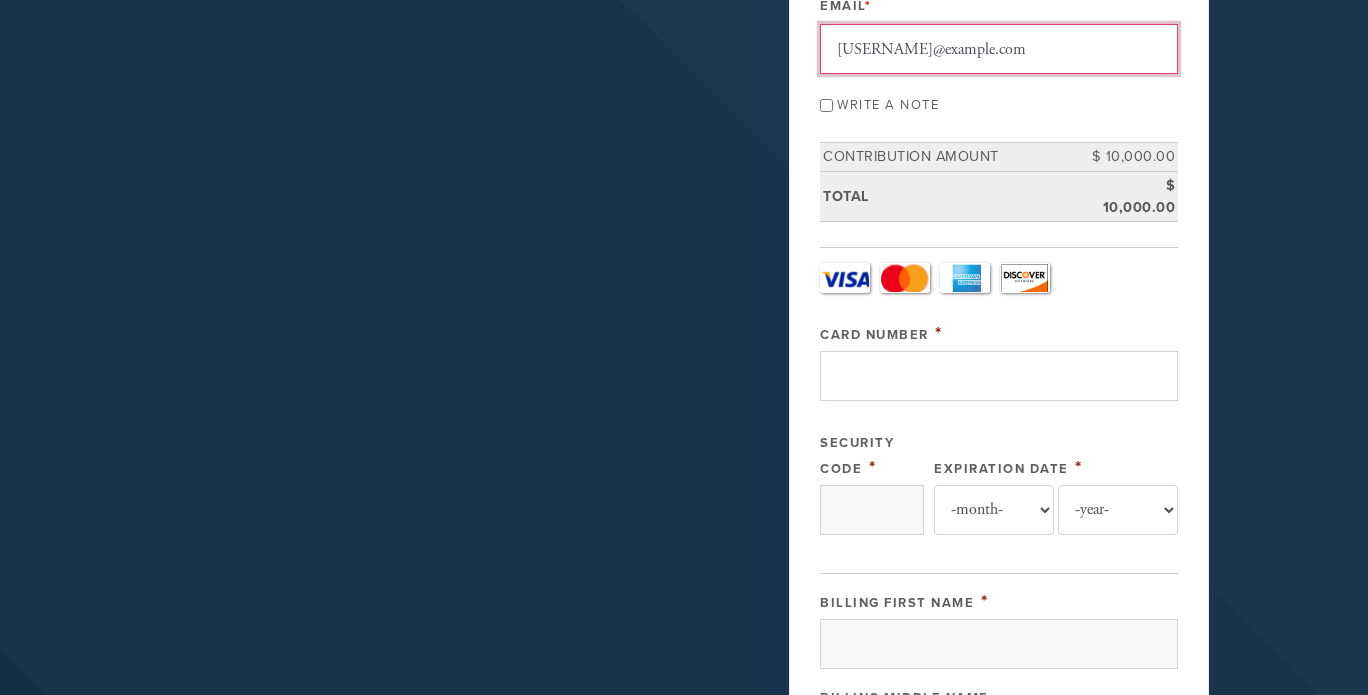 type on "[EMAIL]" 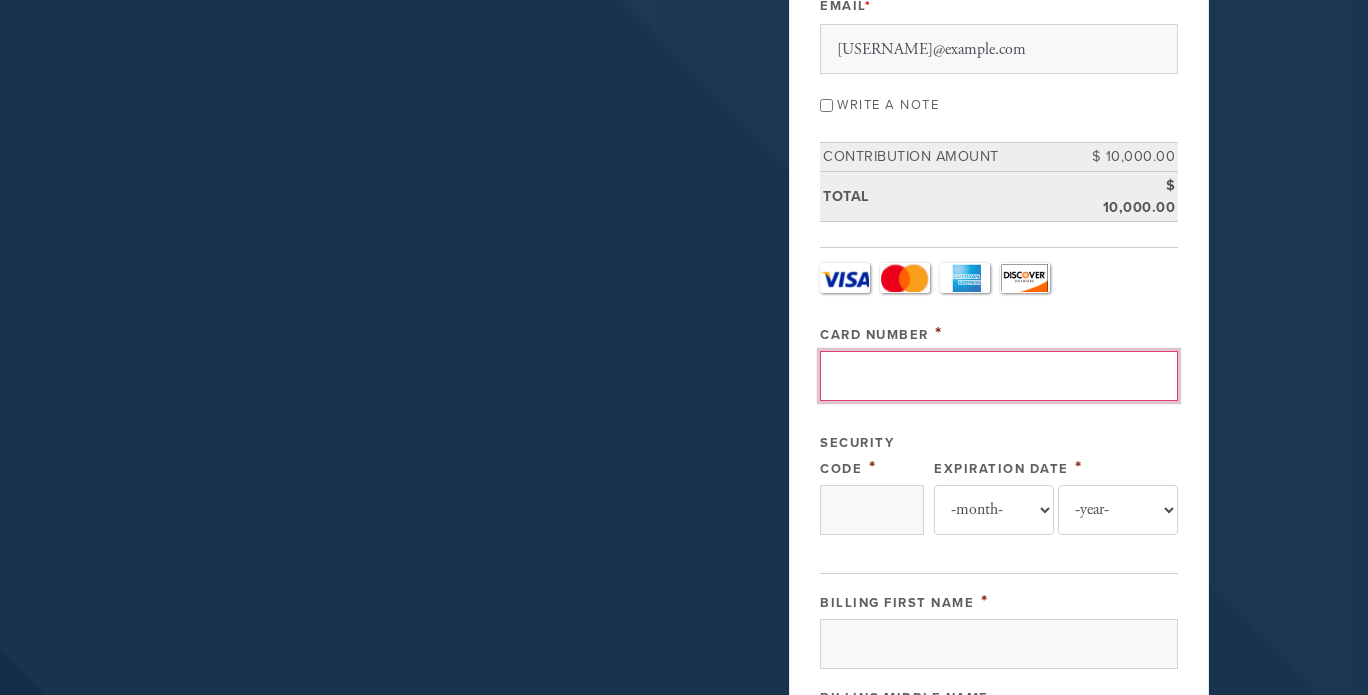 click on "Card Number" at bounding box center [999, 376] 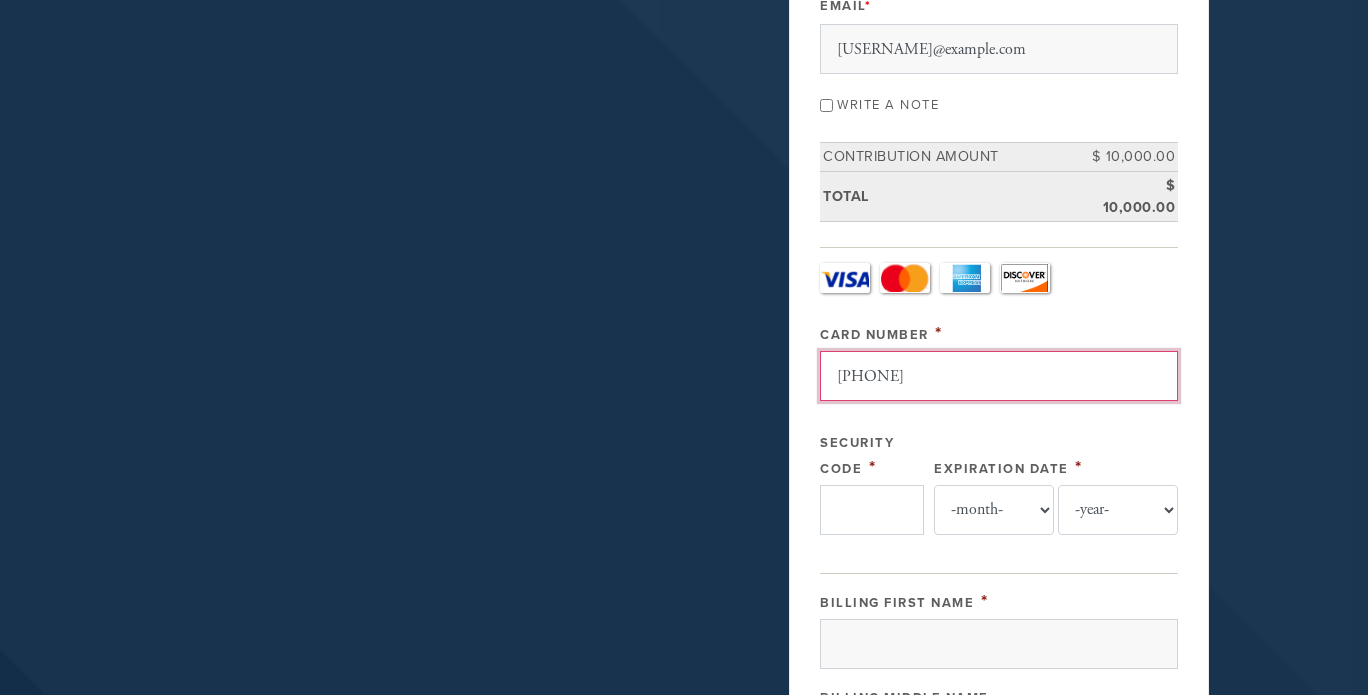 type on "[CREDIT_CARD]" 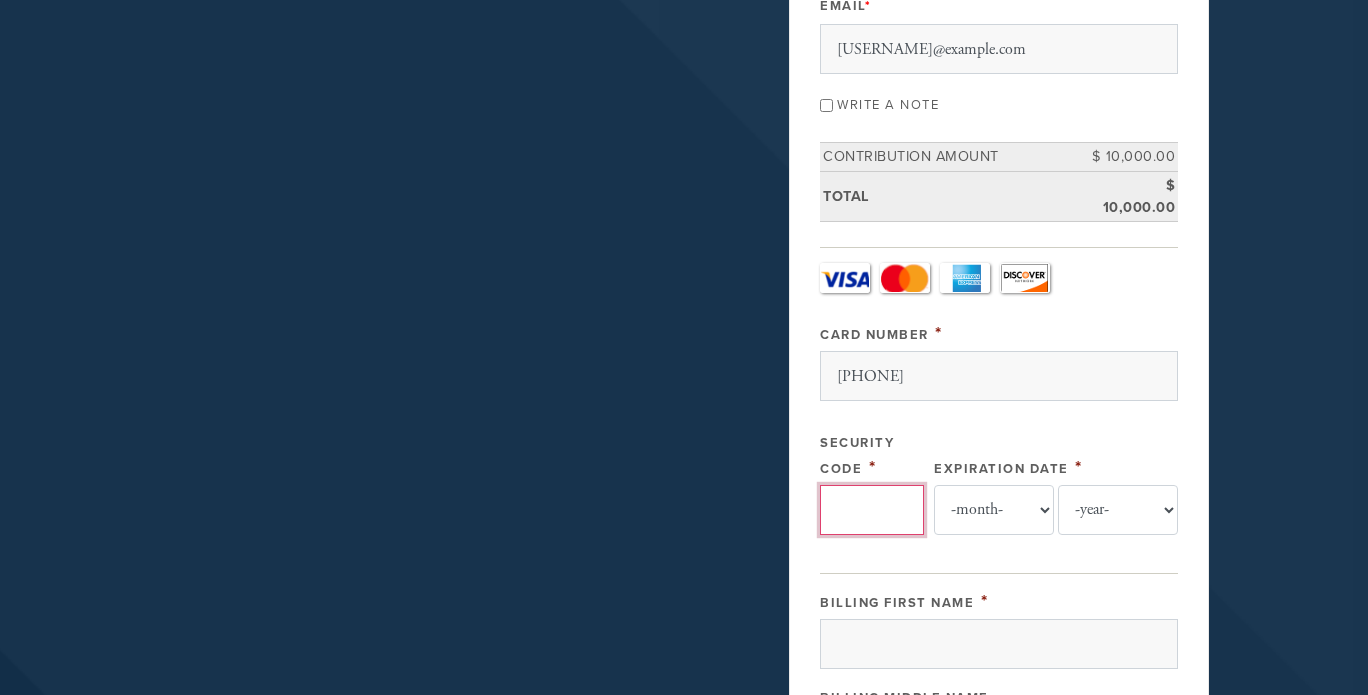 click on "Security Code" at bounding box center (872, 510) 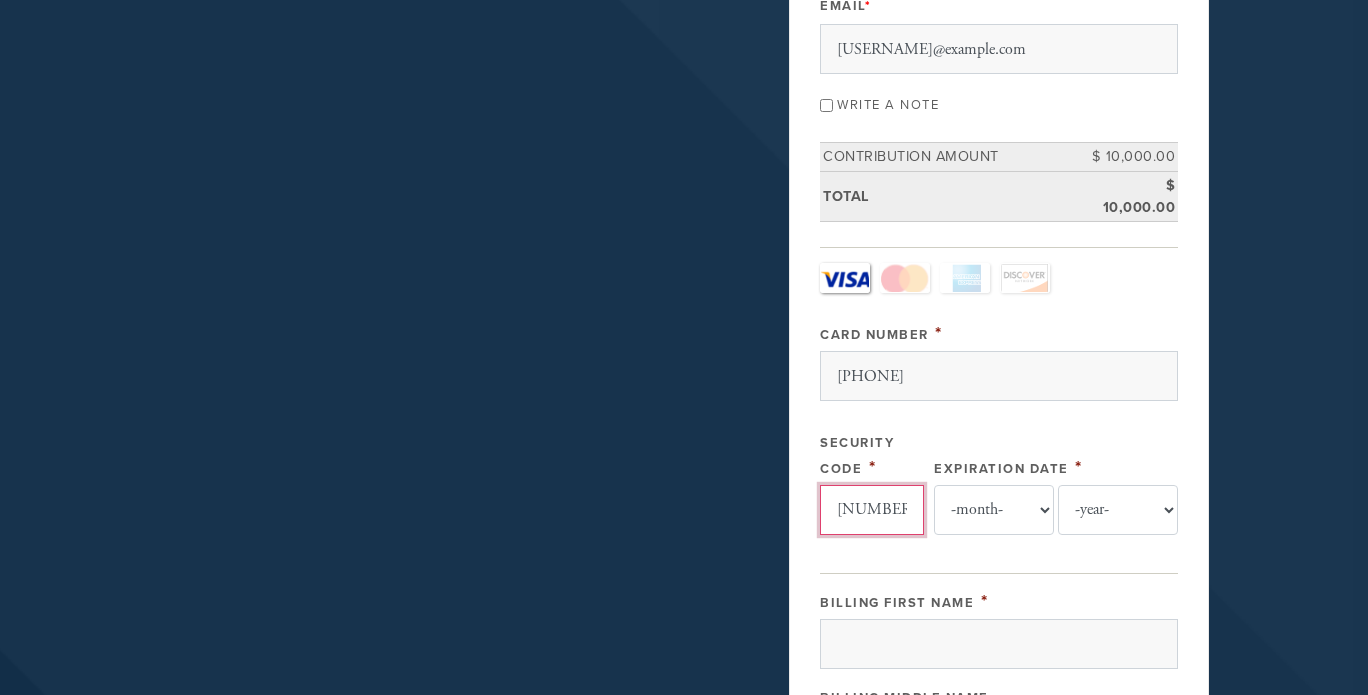 type on "119" 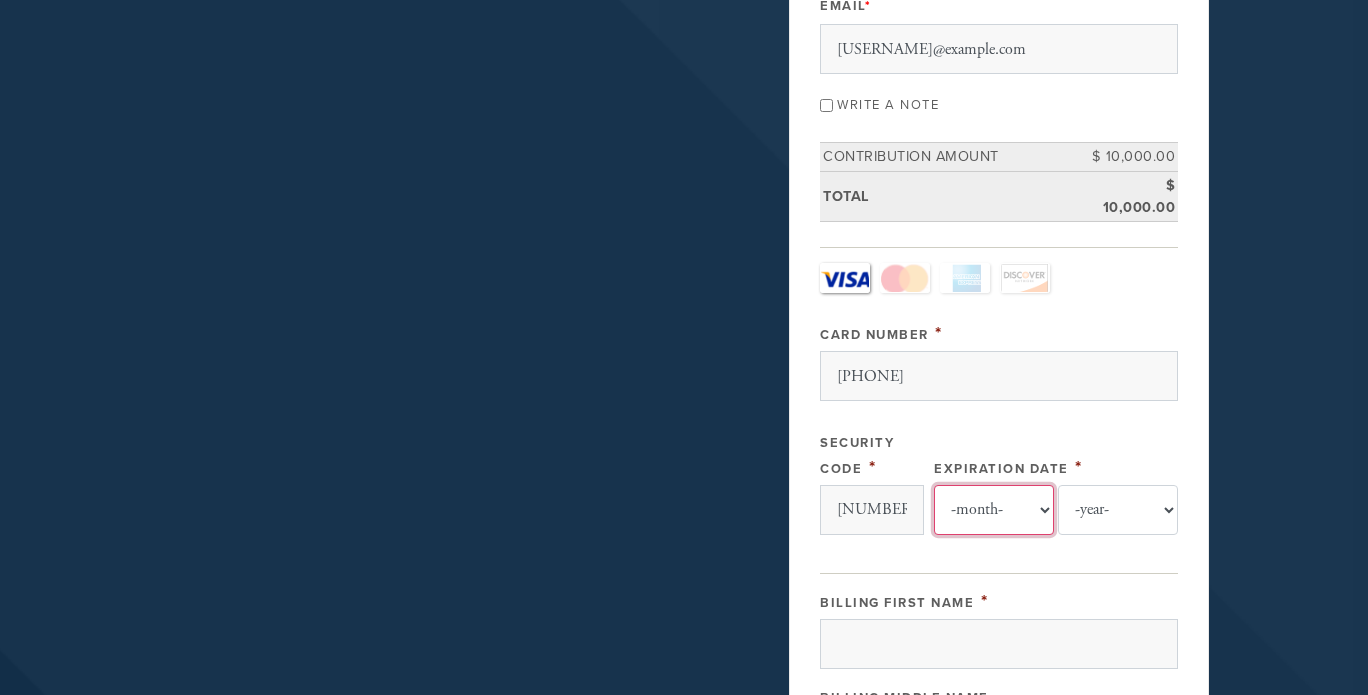 click on "-month-
Jan
Feb
Mar
Apr
May
Jun
Jul
Aug
Sep
Oct
Nov
Dec" at bounding box center [994, 510] 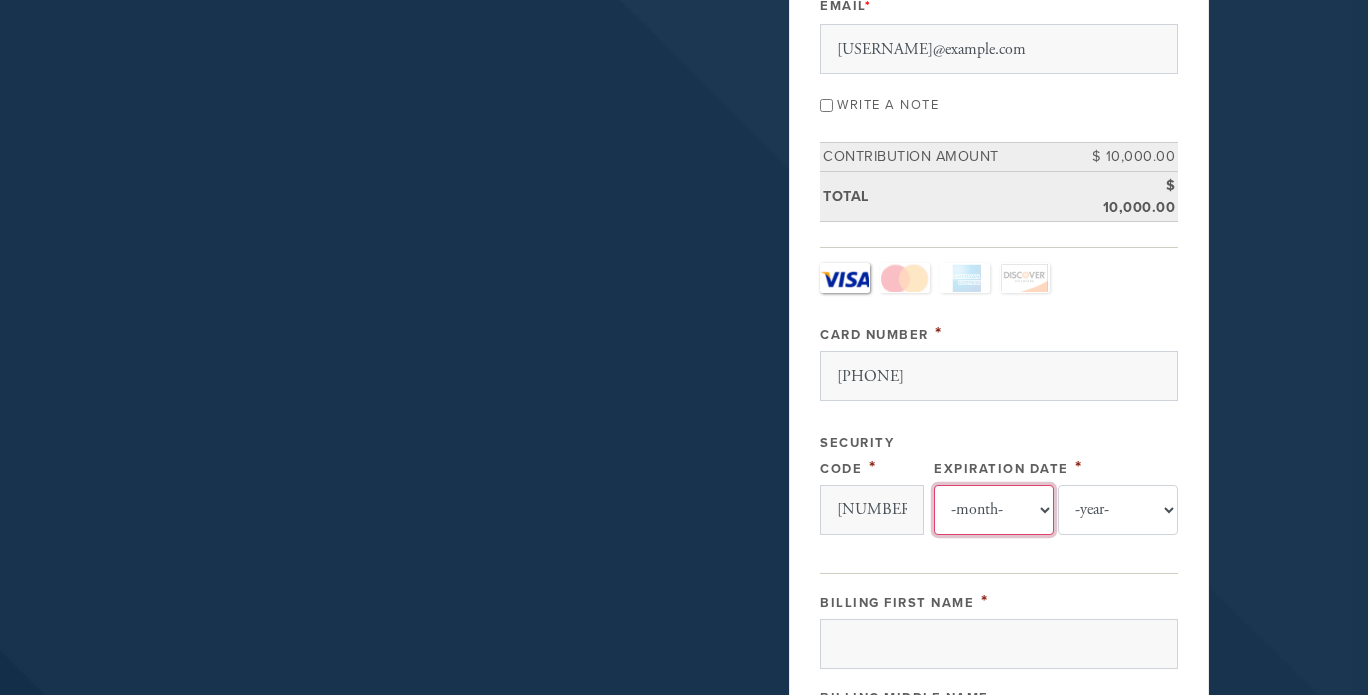 select on "4" 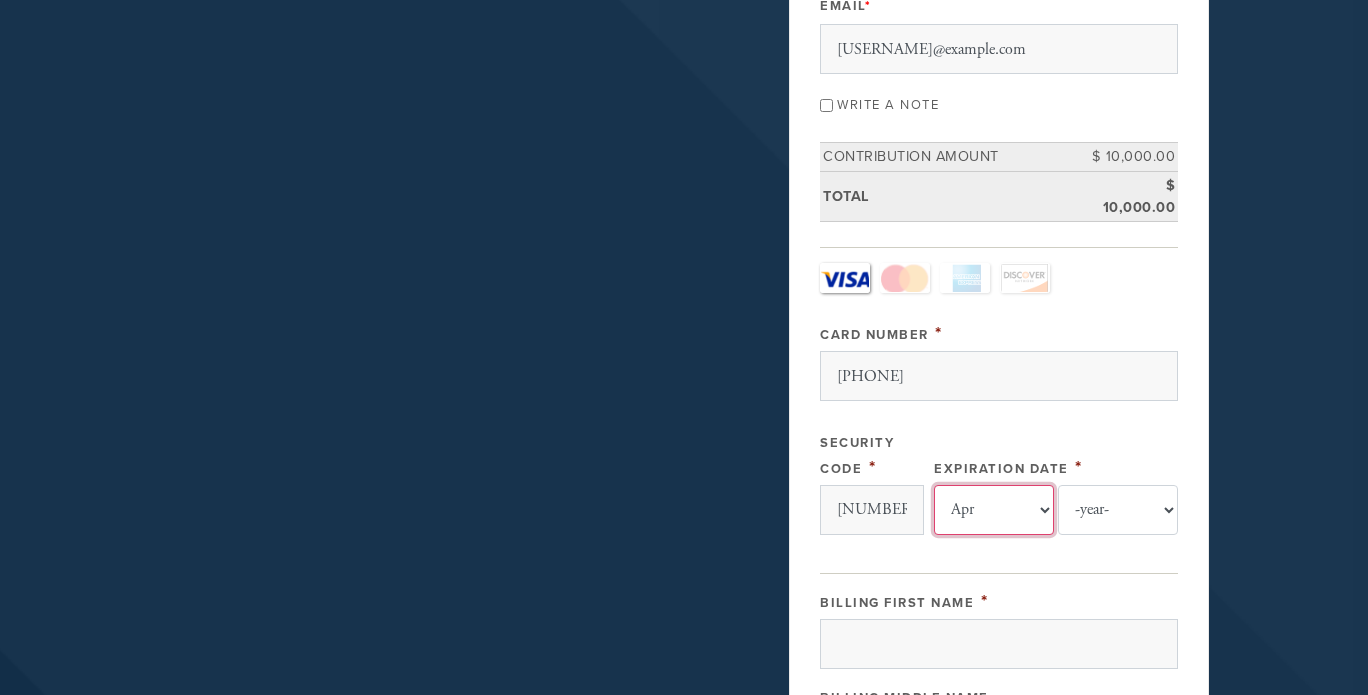 click on "-month-
Jan
Feb
Mar
Apr
May
Jun
Jul
Aug
Sep
Oct
Nov
Dec" at bounding box center [994, 510] 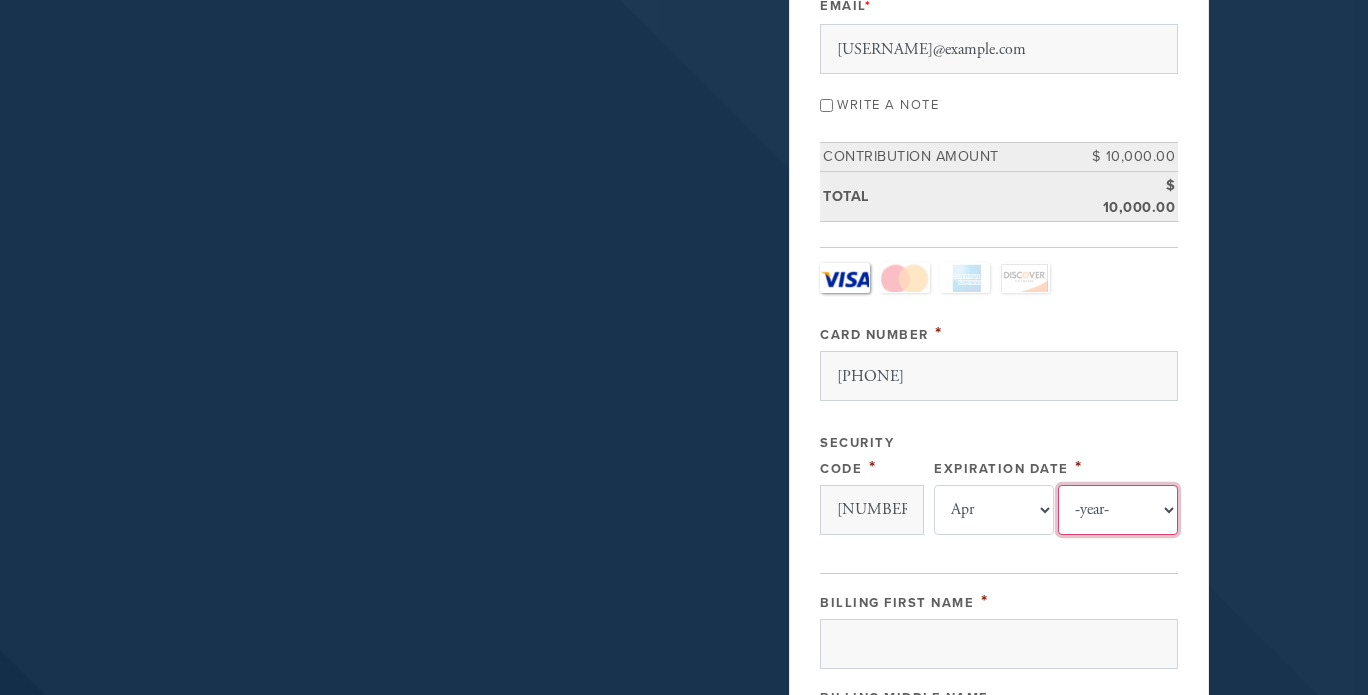 click on "-year-
2025
2026
2027
2028
2029
2030
2031
2032
2033
2034
2035" at bounding box center [1118, 510] 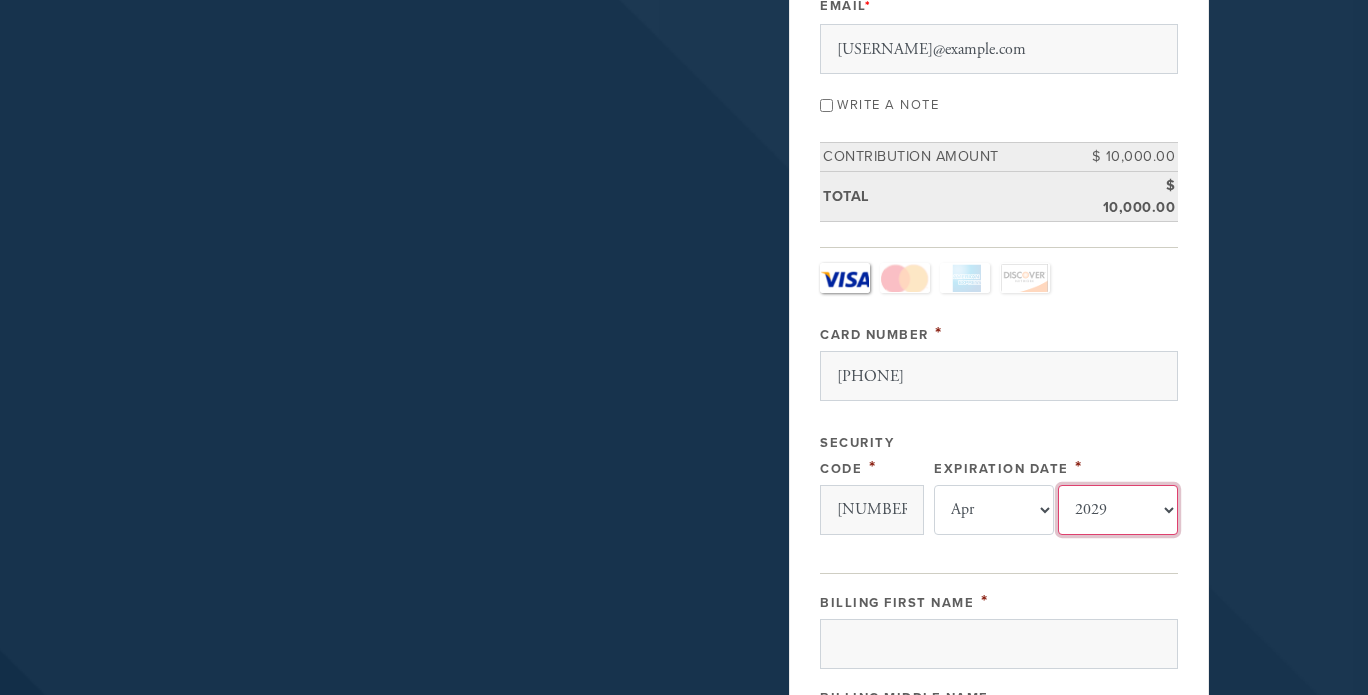 click on "-year-
2025
2026
2027
2028
2029
2030
2031
2032
2033
2034
2035" at bounding box center (1118, 510) 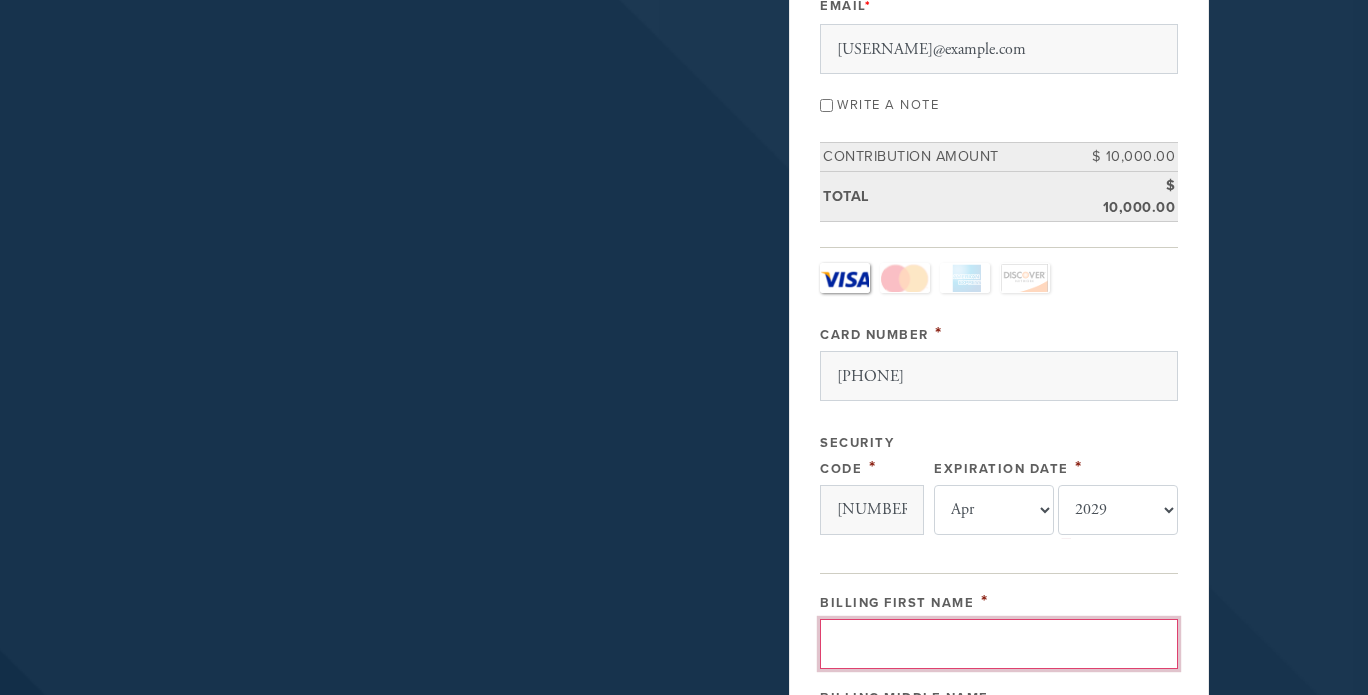 click on "Billing First Name" at bounding box center [999, 644] 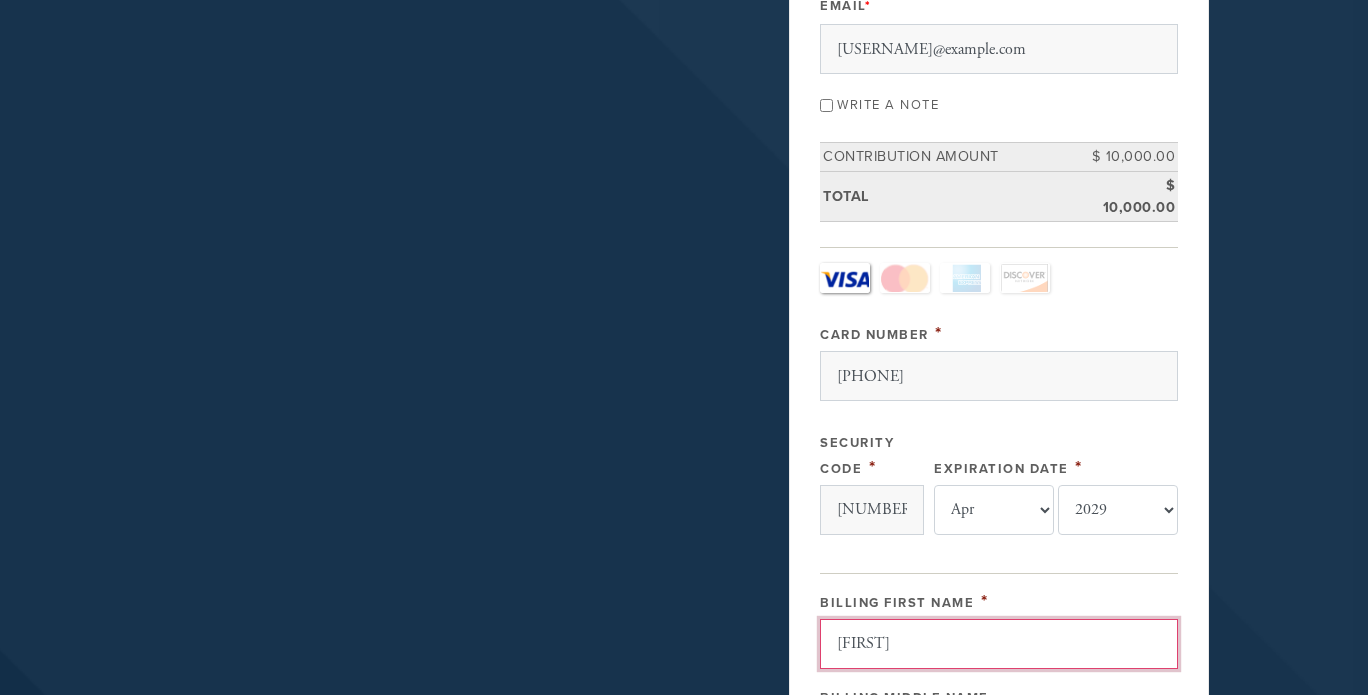 type on "[FIRST]" 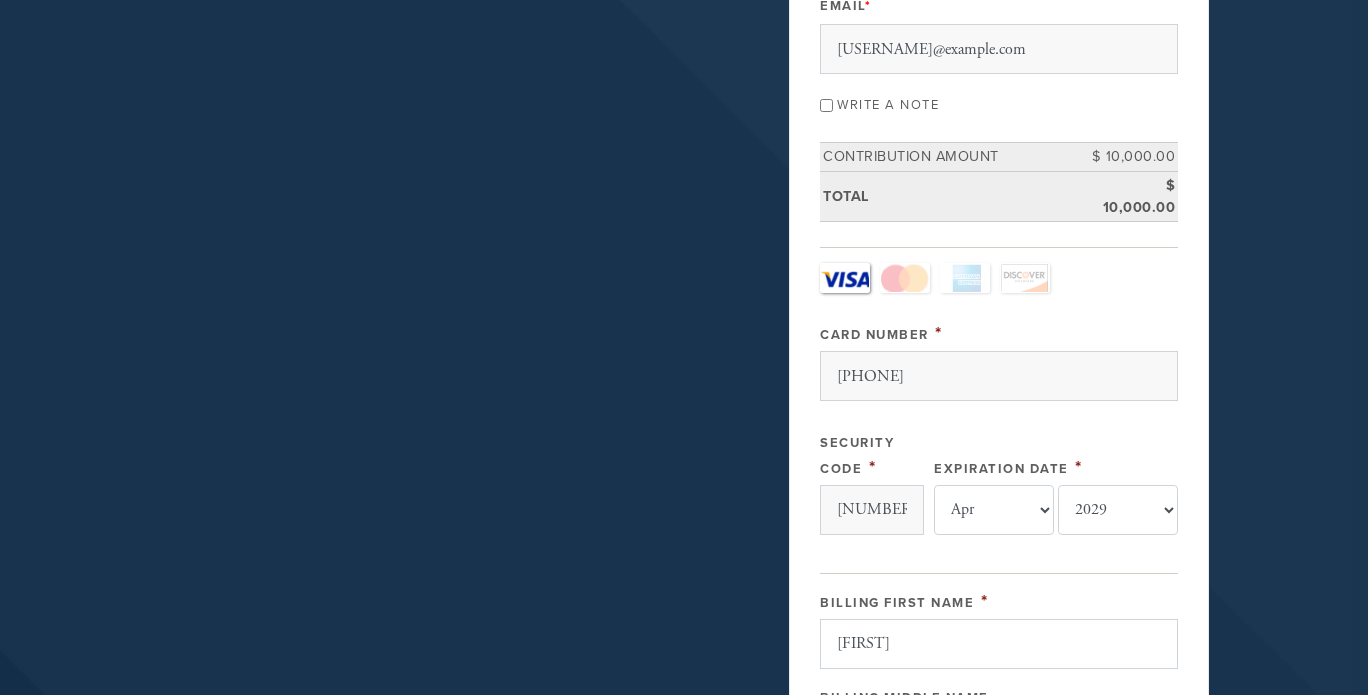 scroll, scrollTop: 746, scrollLeft: 0, axis: vertical 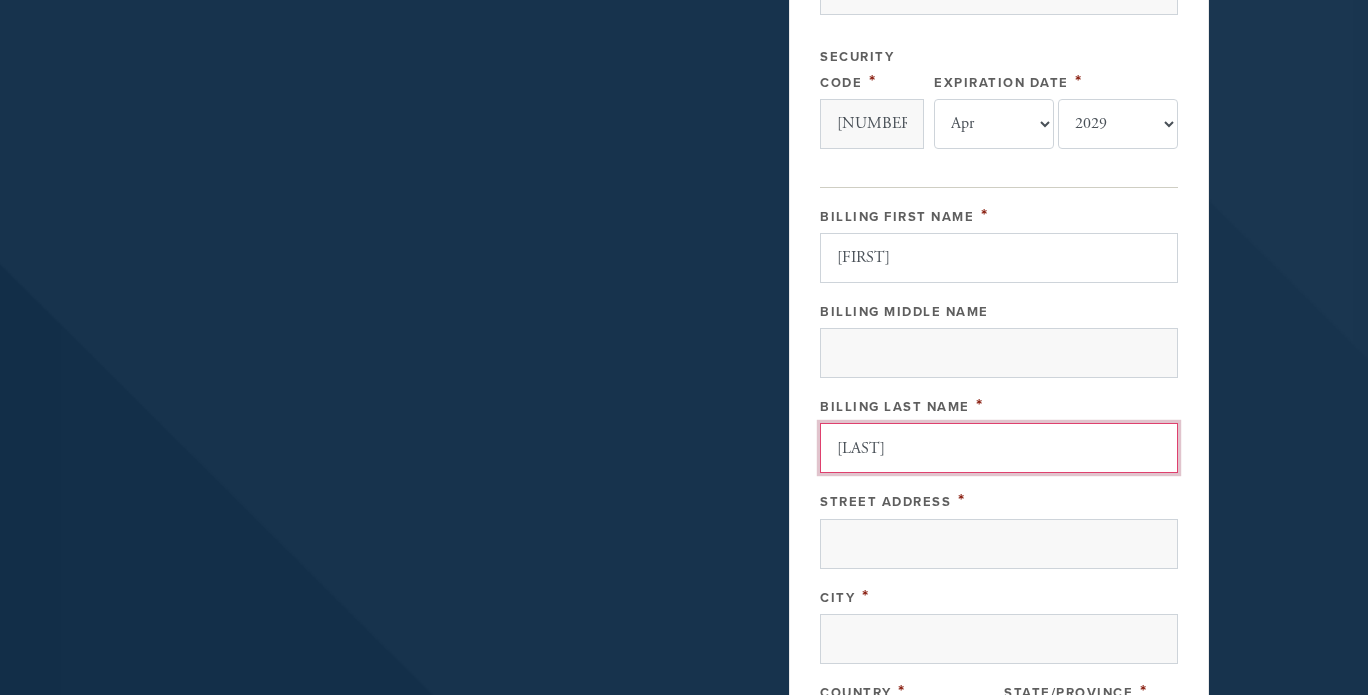 type on "[LAST]" 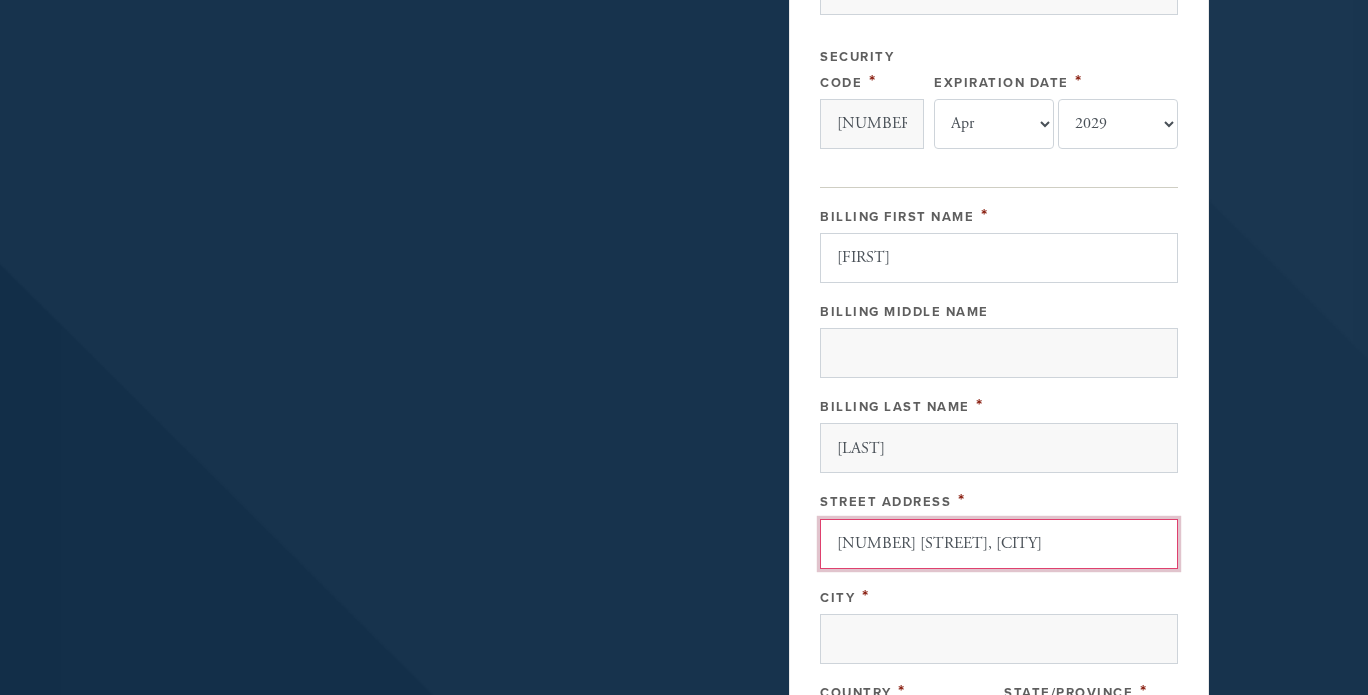 type on "[NUMBER] [STREET]" 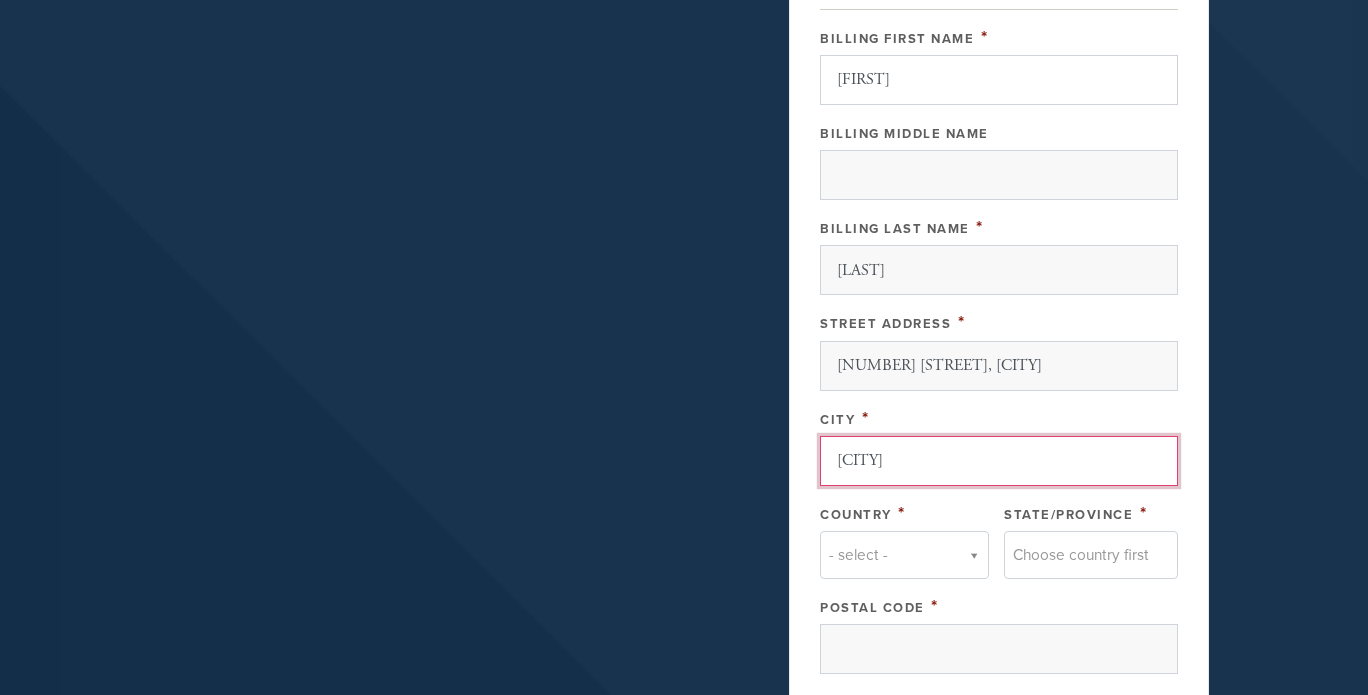 scroll, scrollTop: 930, scrollLeft: 0, axis: vertical 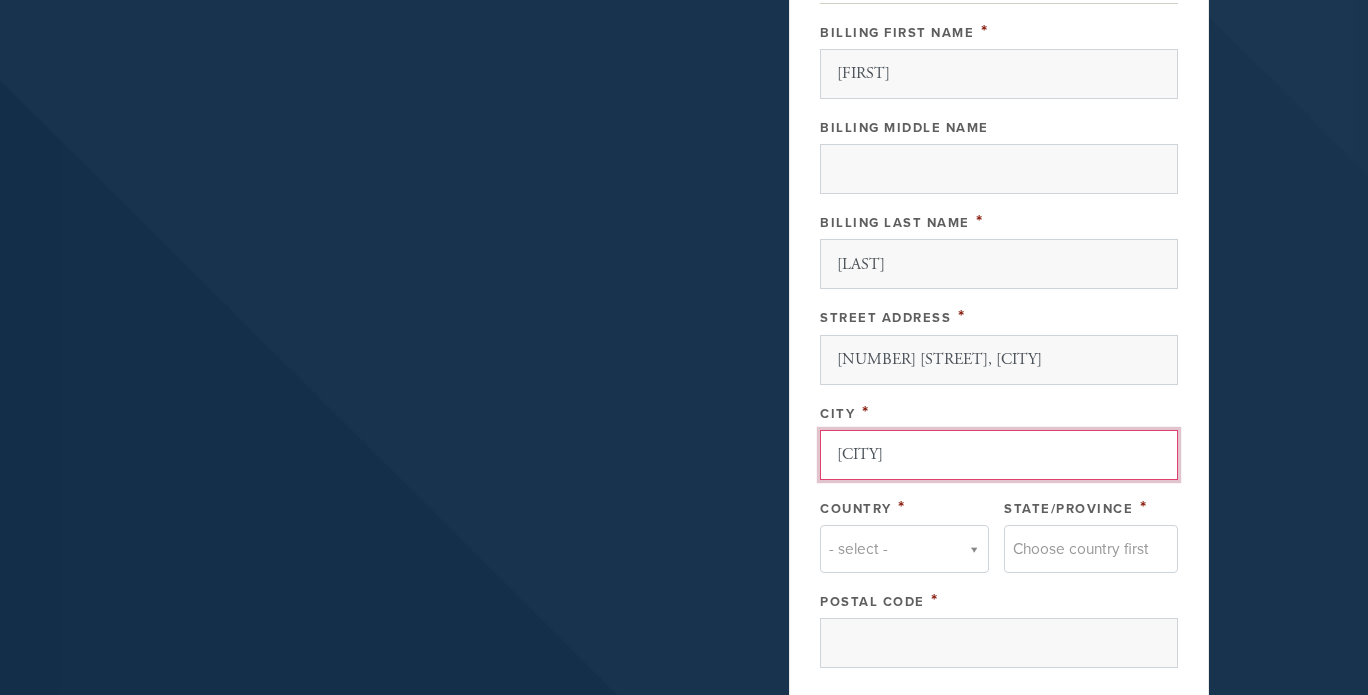 type on "[FIRST] [LAST]" 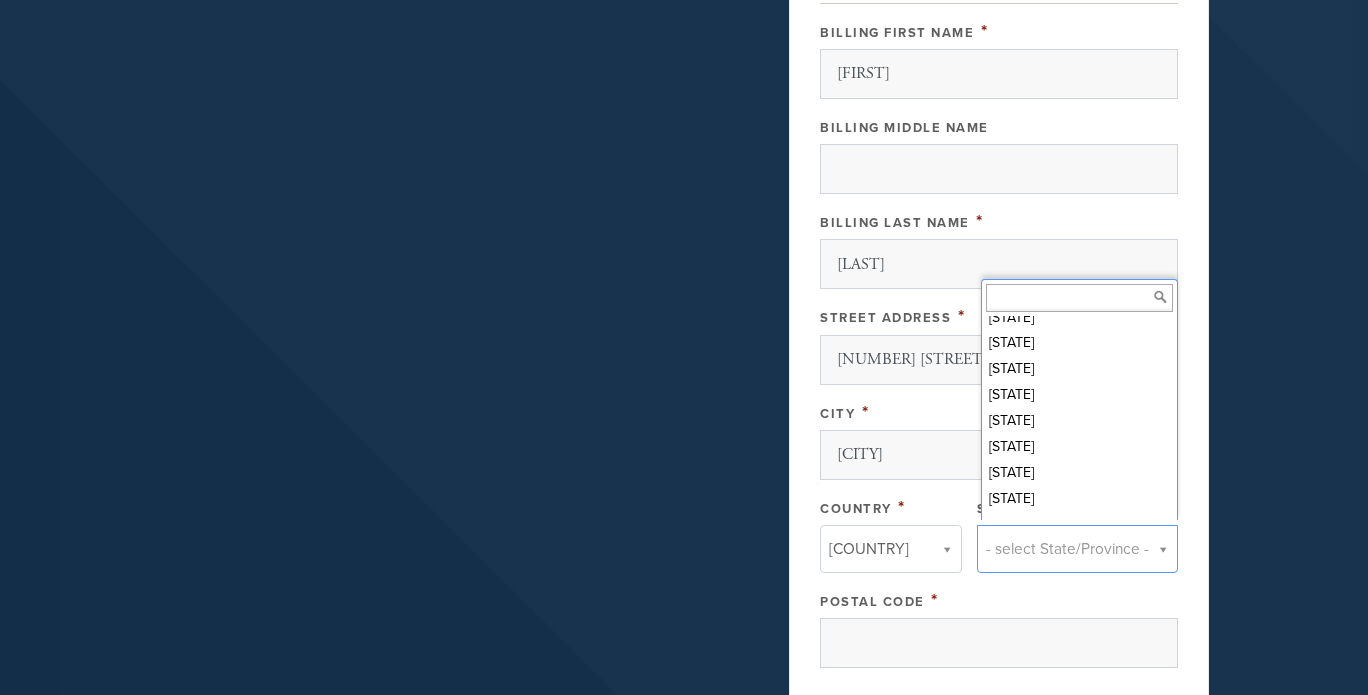 scroll, scrollTop: 285, scrollLeft: 0, axis: vertical 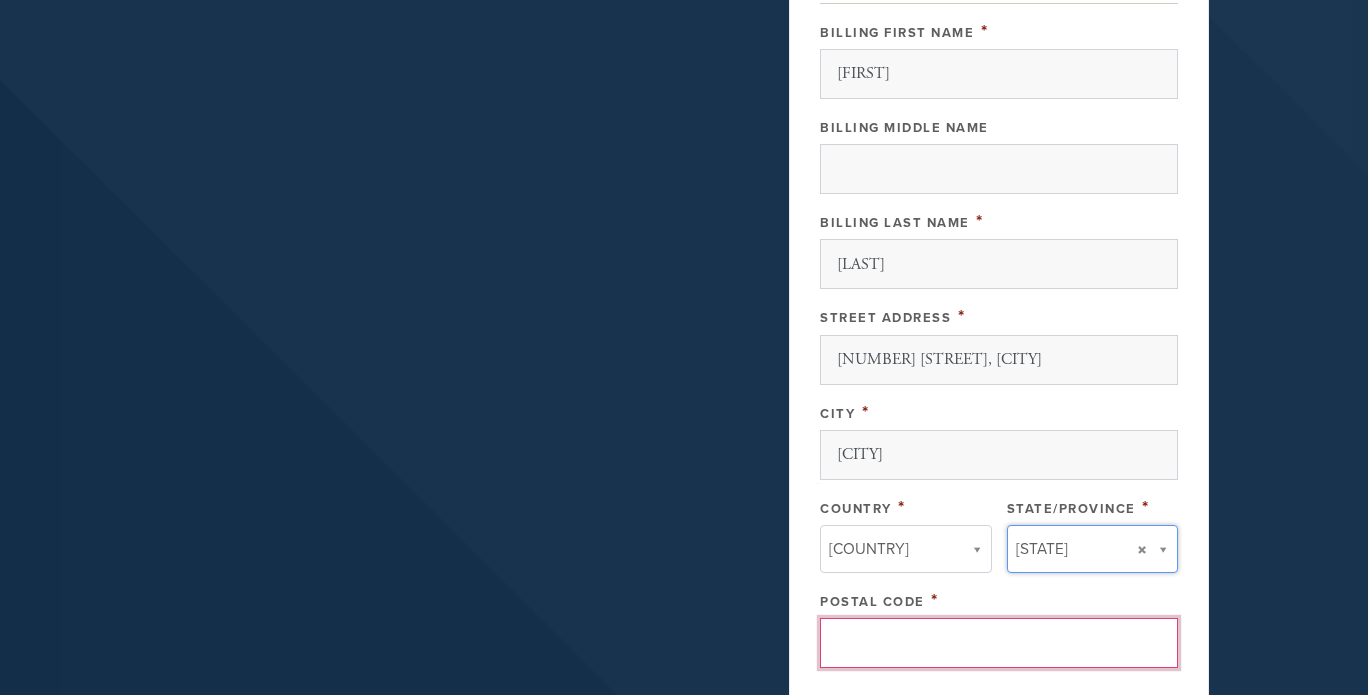 click on "Postal Code" at bounding box center [999, 643] 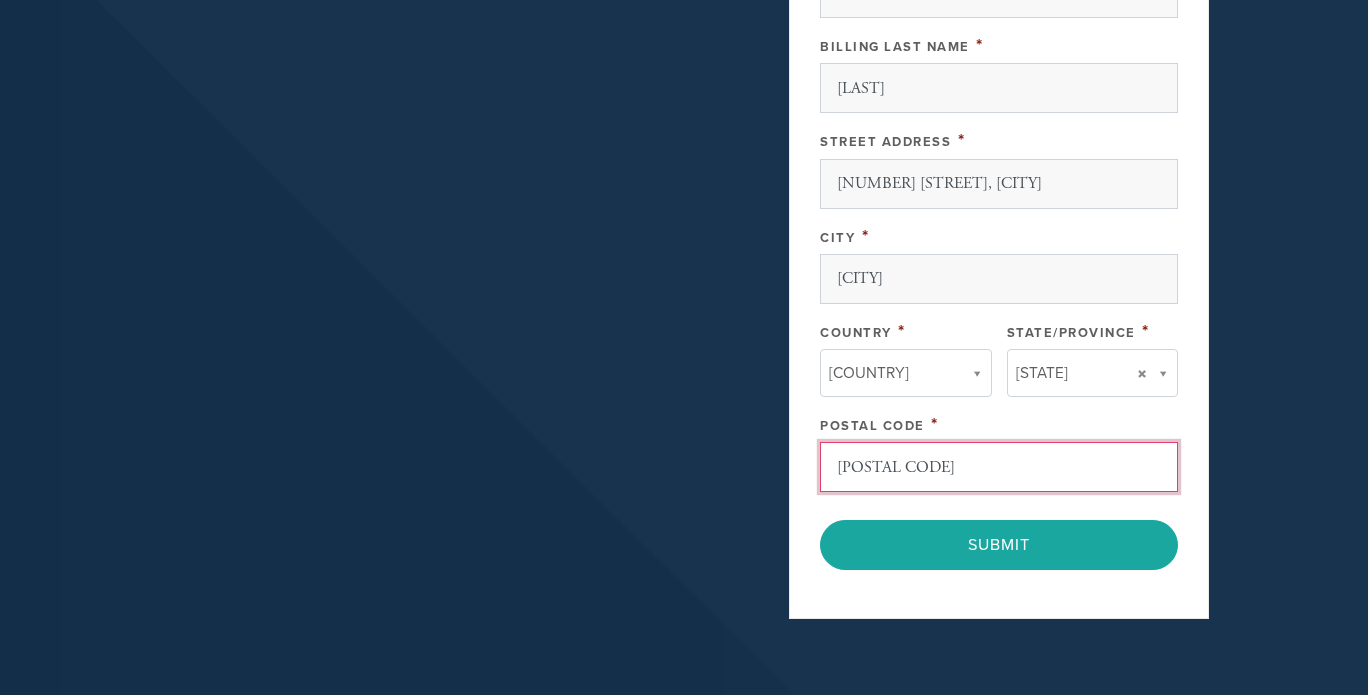 scroll, scrollTop: 1130, scrollLeft: 0, axis: vertical 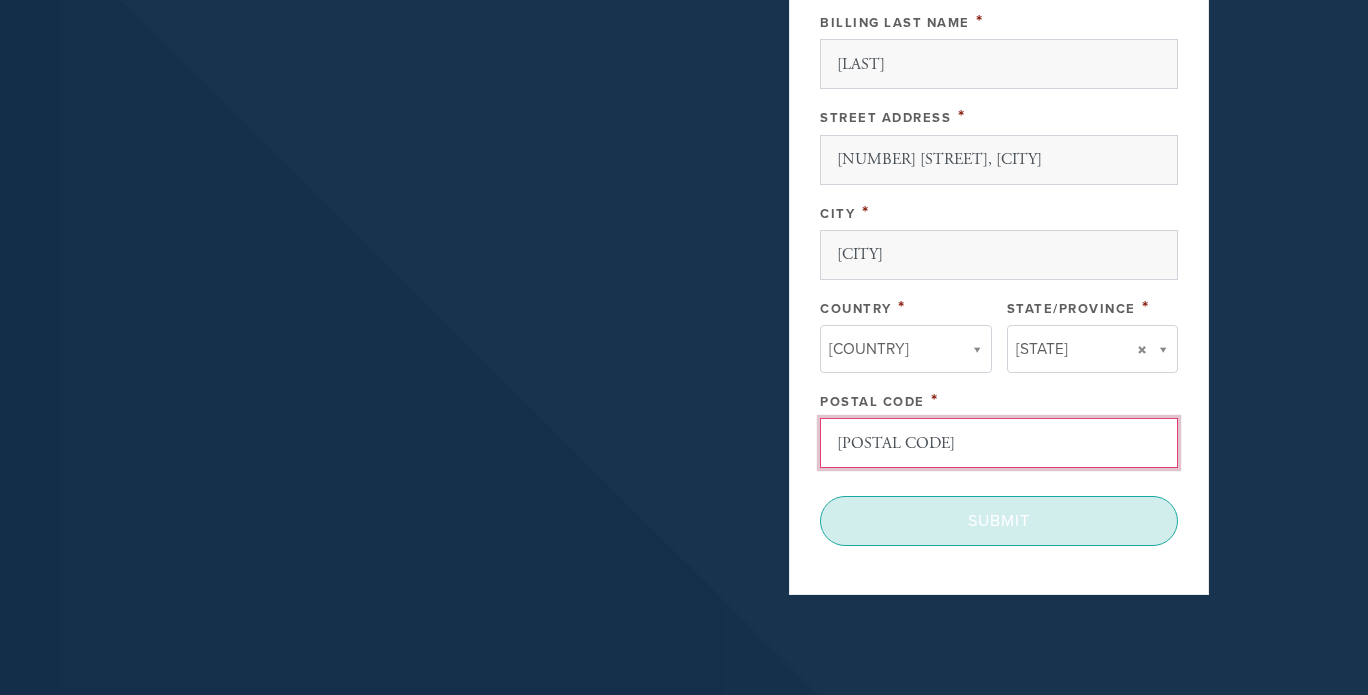 type on "[CREDIT_CARD]" 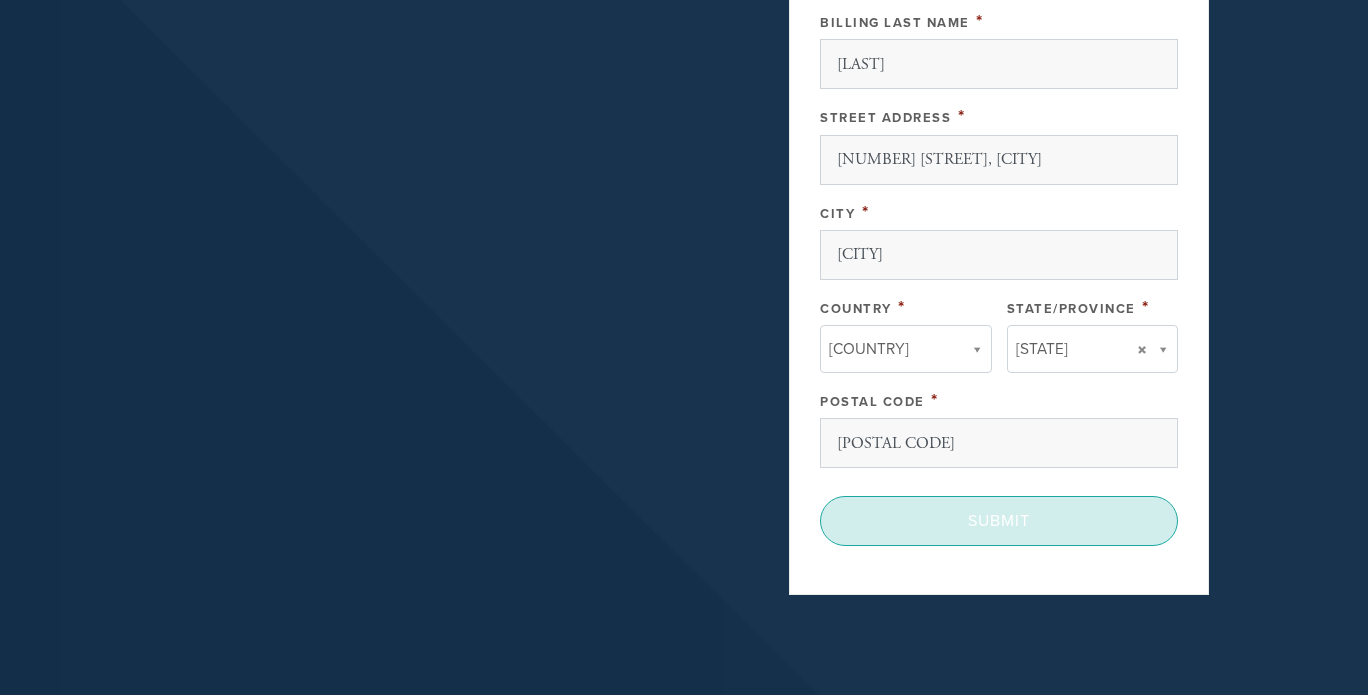 click on "Submit" at bounding box center [999, 521] 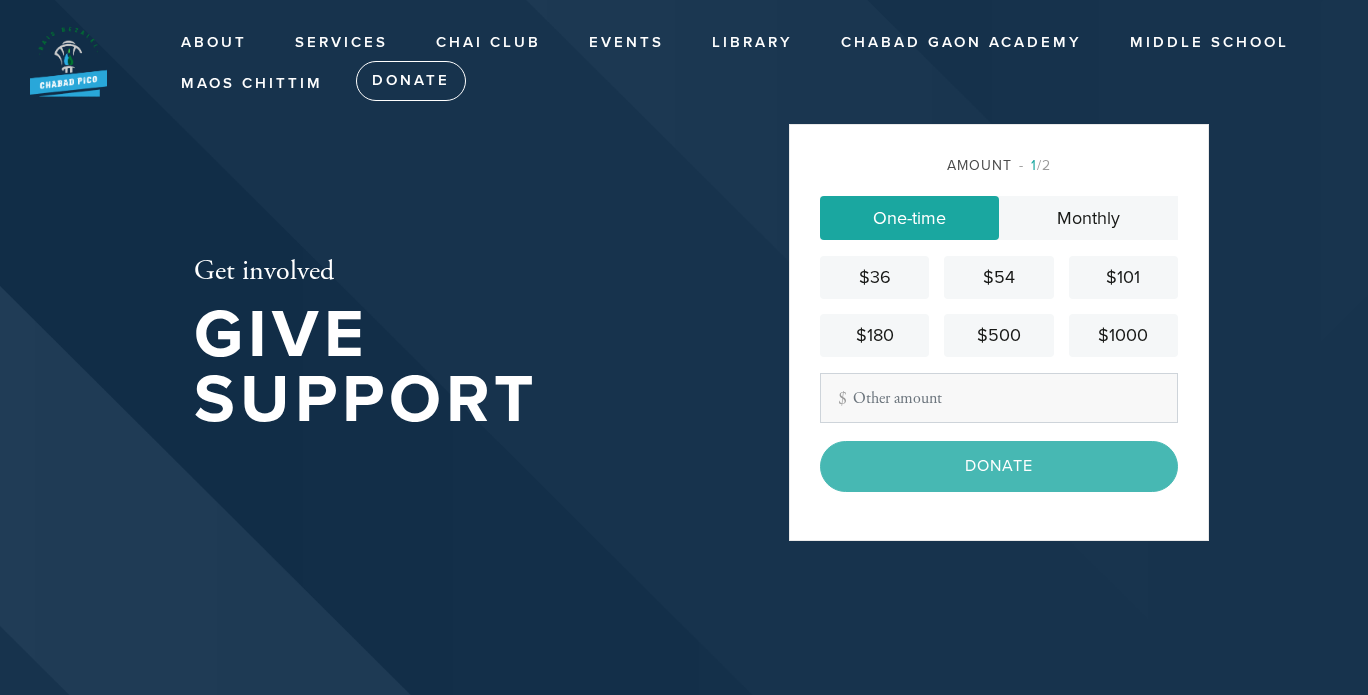 scroll, scrollTop: 0, scrollLeft: 0, axis: both 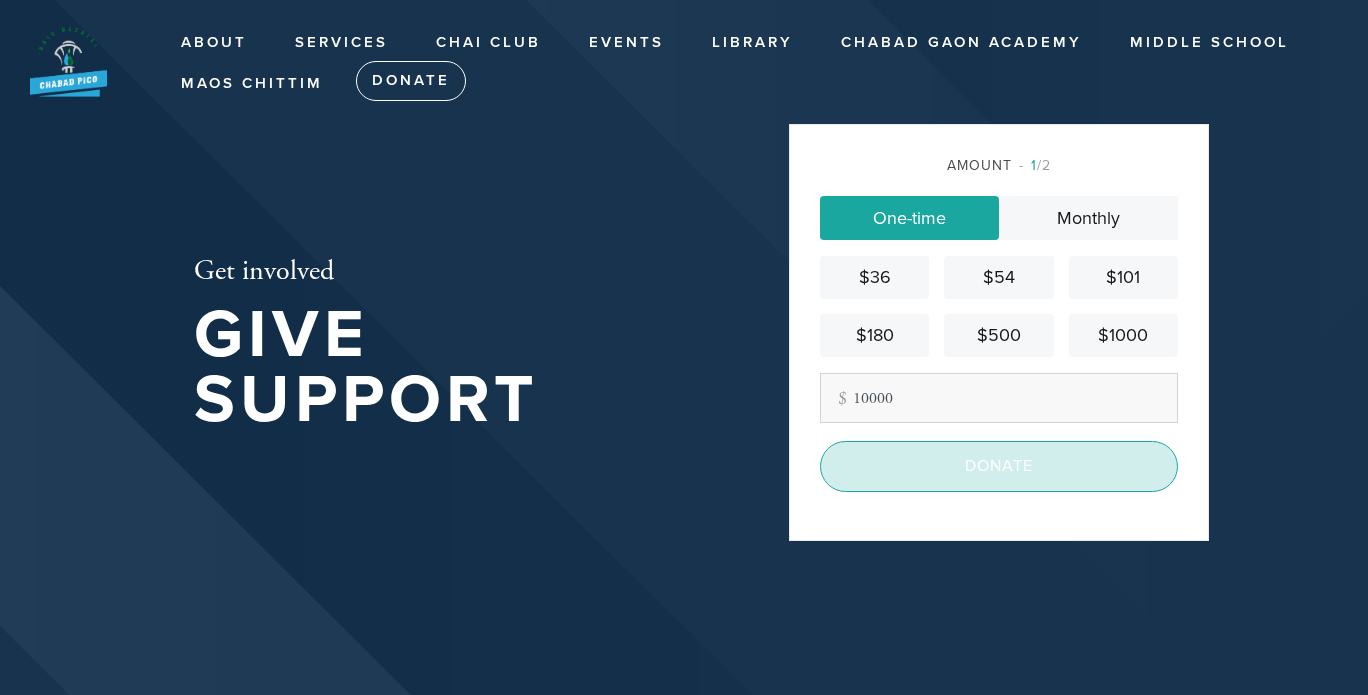 type on "10000" 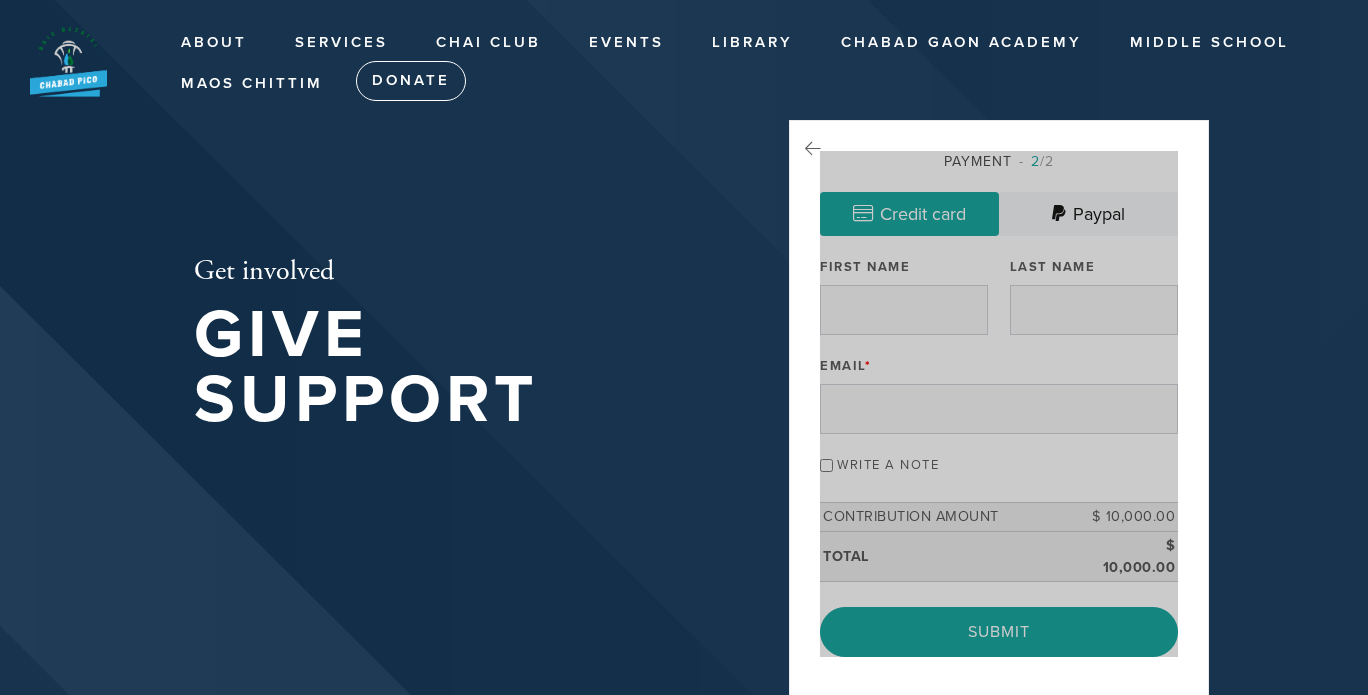 scroll, scrollTop: 0, scrollLeft: 0, axis: both 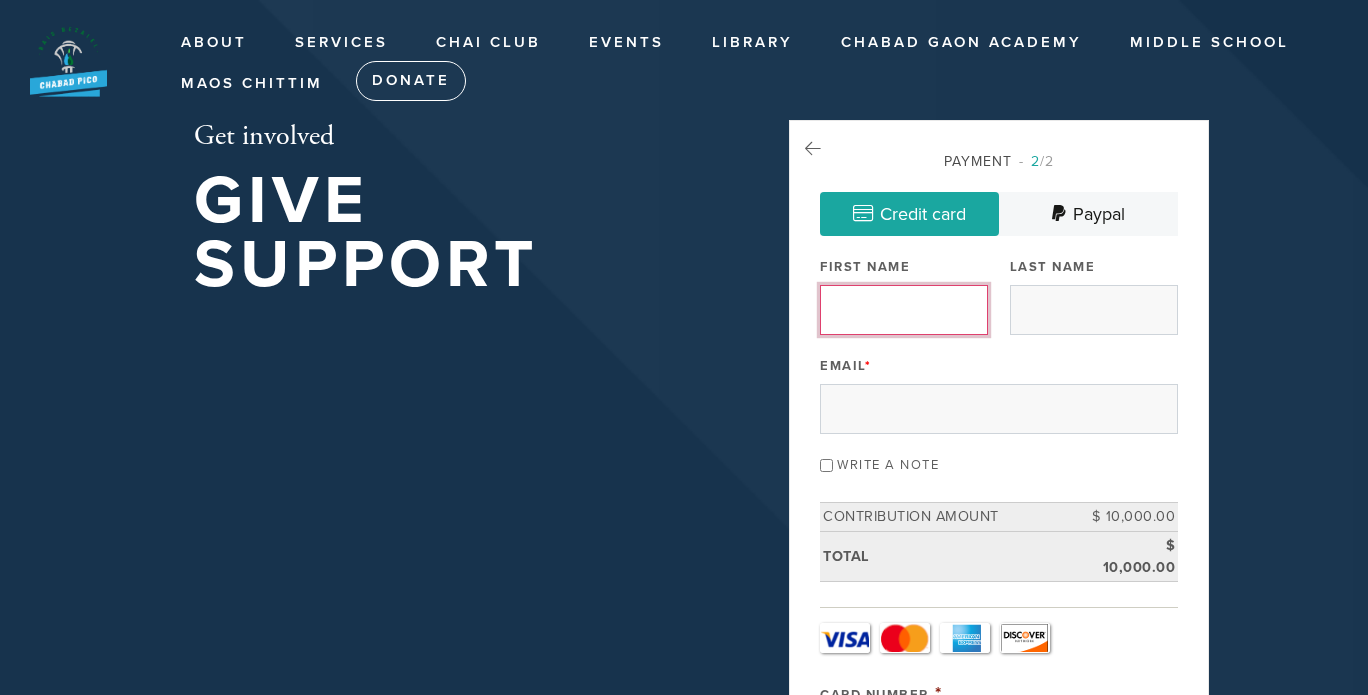 click on "First Name" at bounding box center (904, 310) 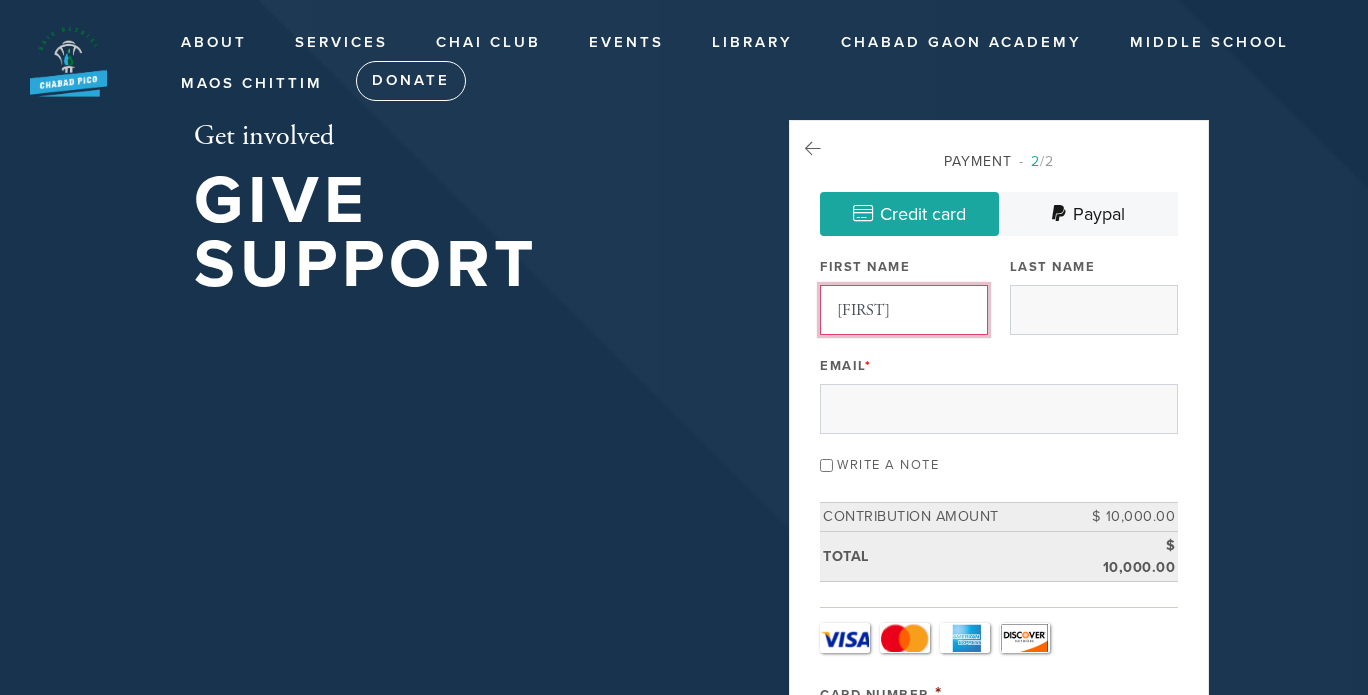 type on "[FIRST]" 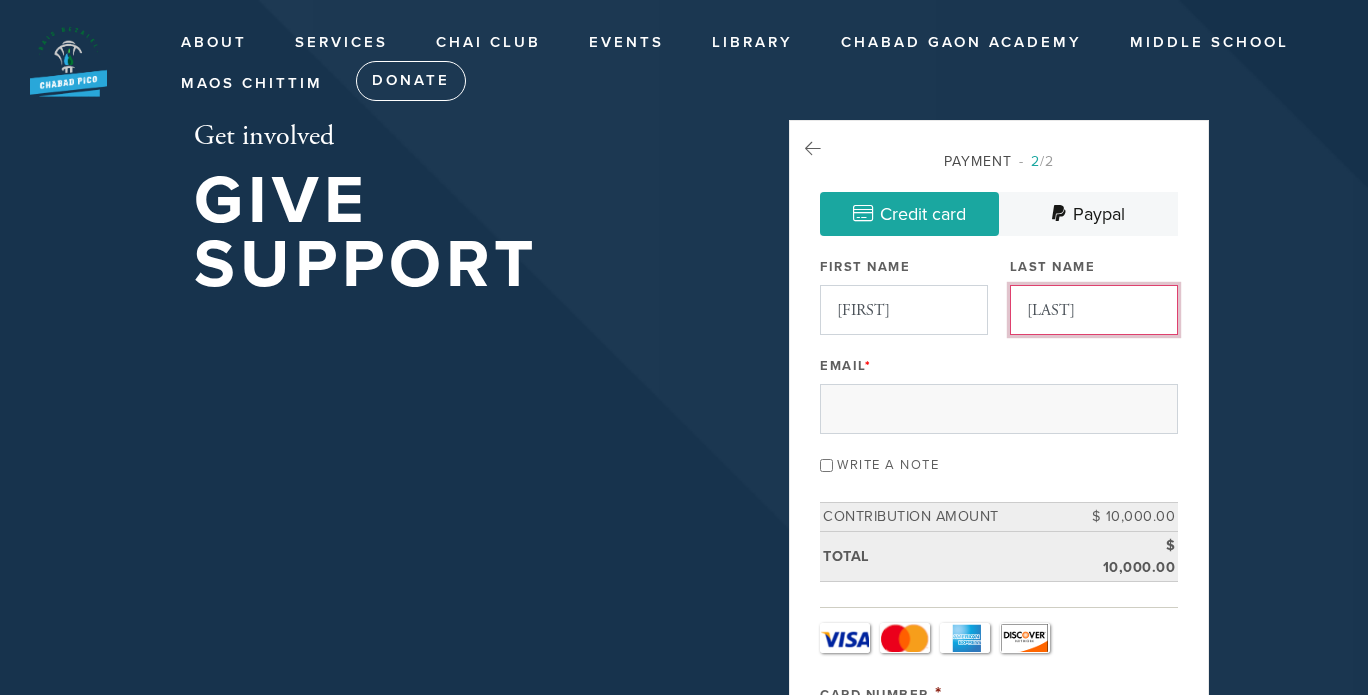 type on "[LAST]" 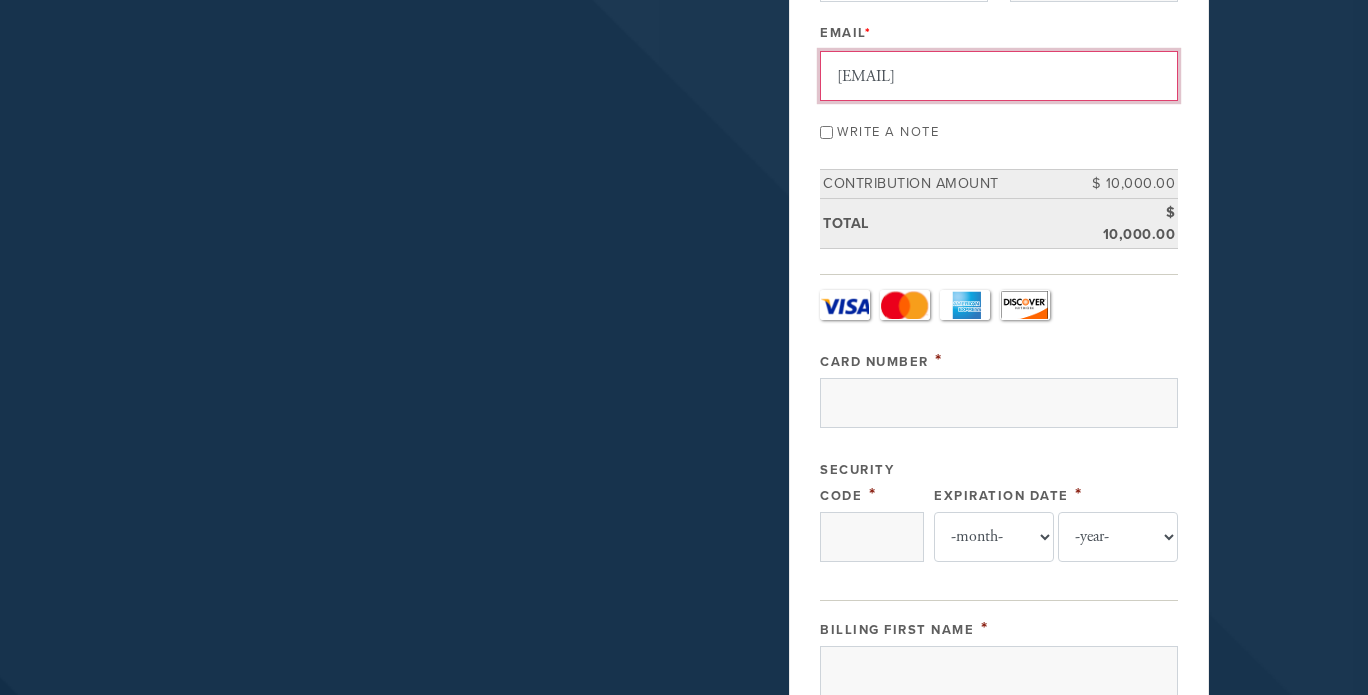 scroll, scrollTop: 335, scrollLeft: 0, axis: vertical 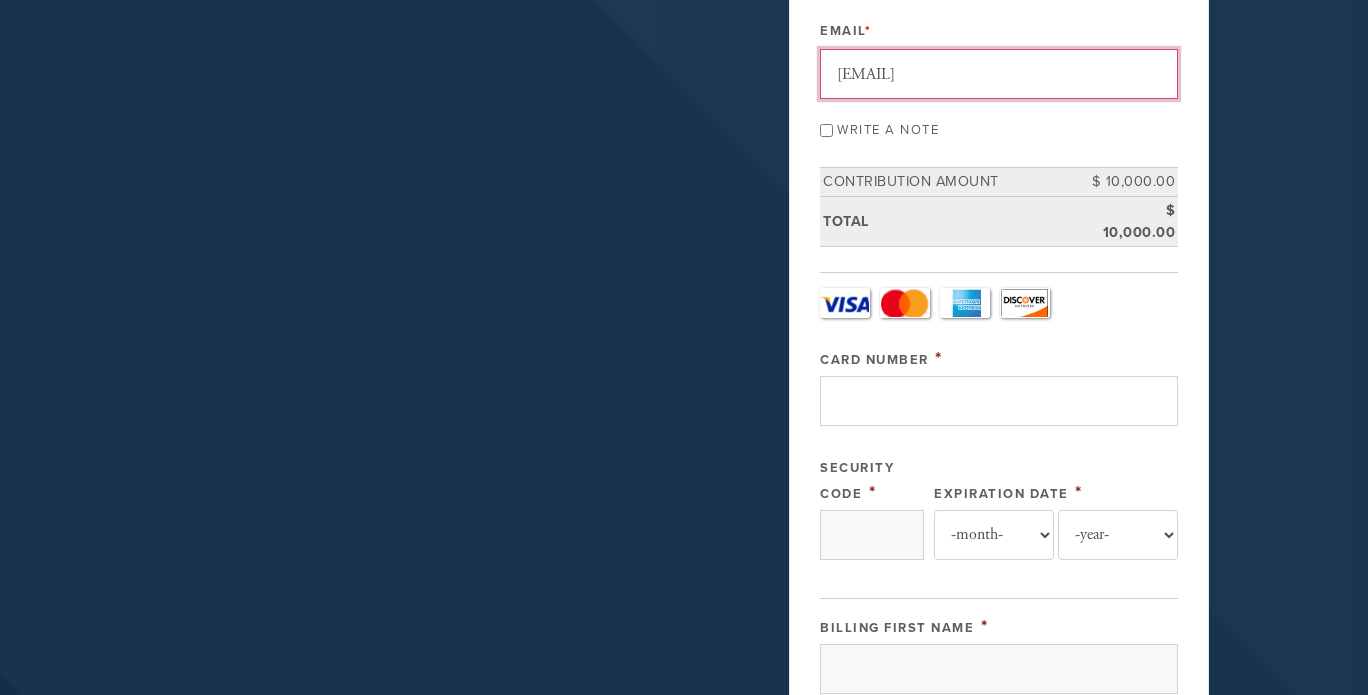 type on "[EMAIL]" 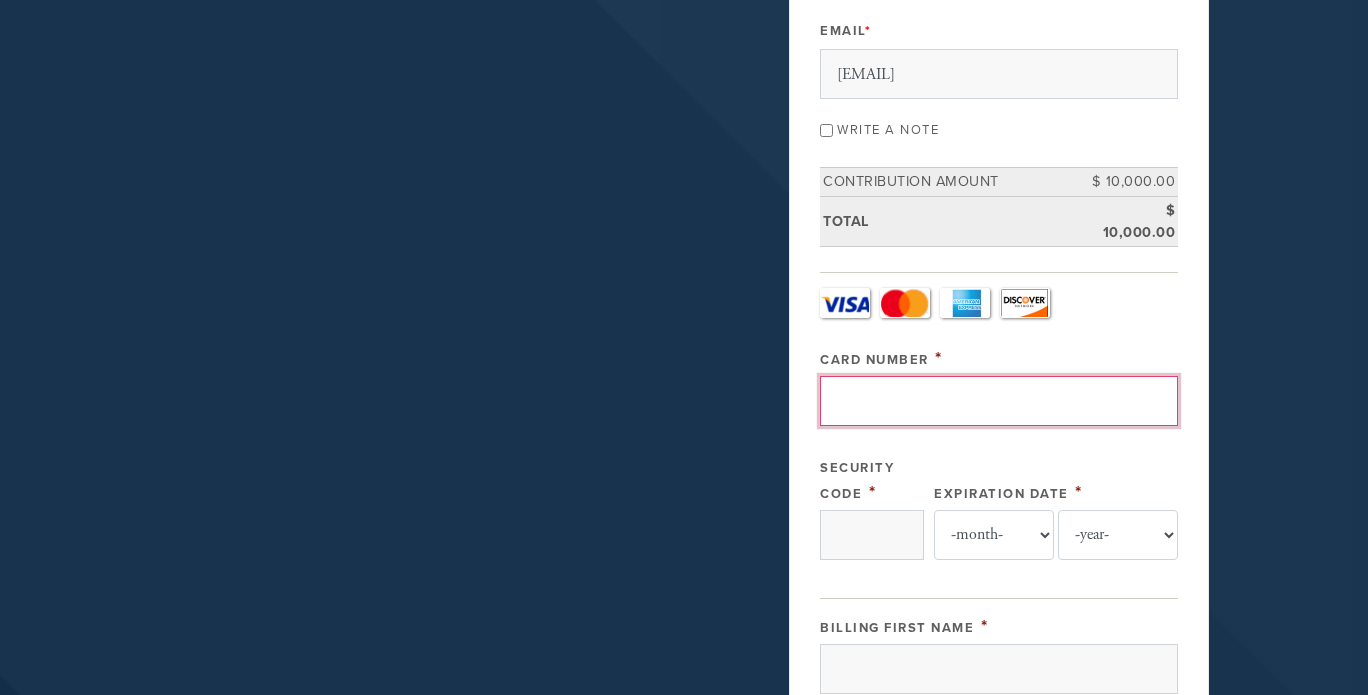 click on "Card Number" at bounding box center (999, 401) 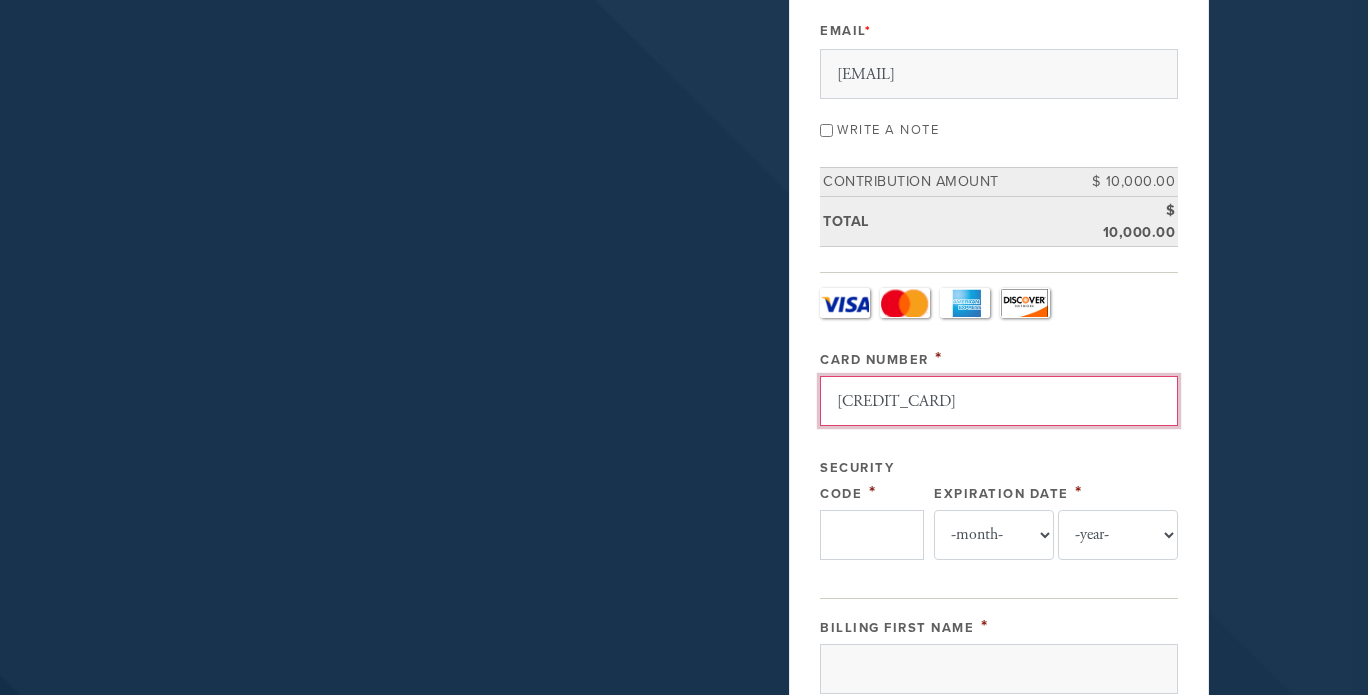 type on "[CREDIT_CARD]" 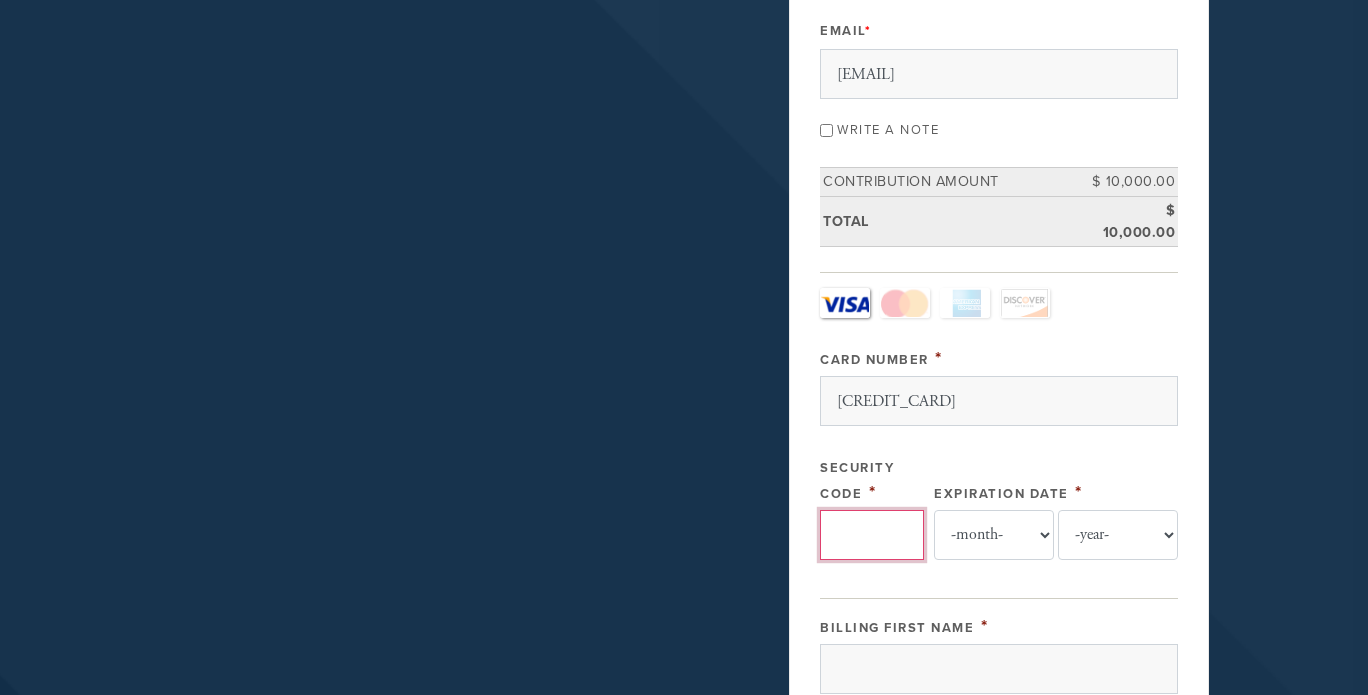 click on "Security Code" at bounding box center [872, 535] 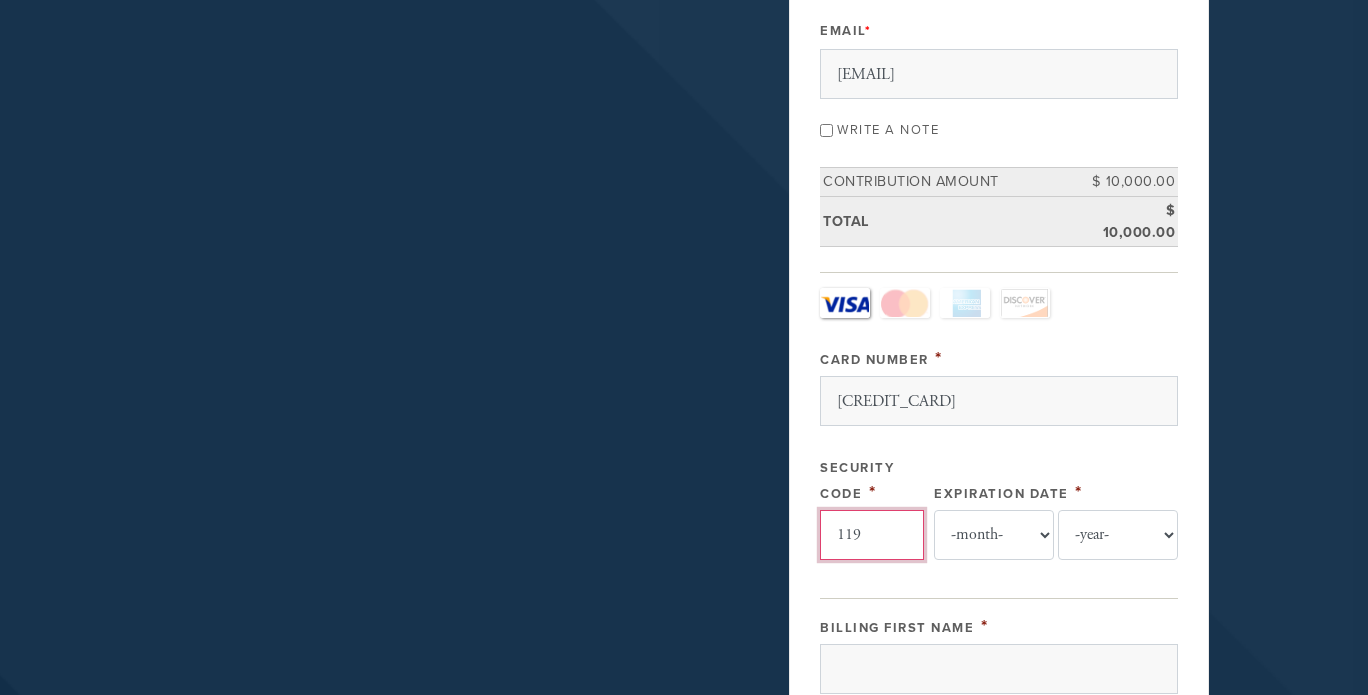 type on "119" 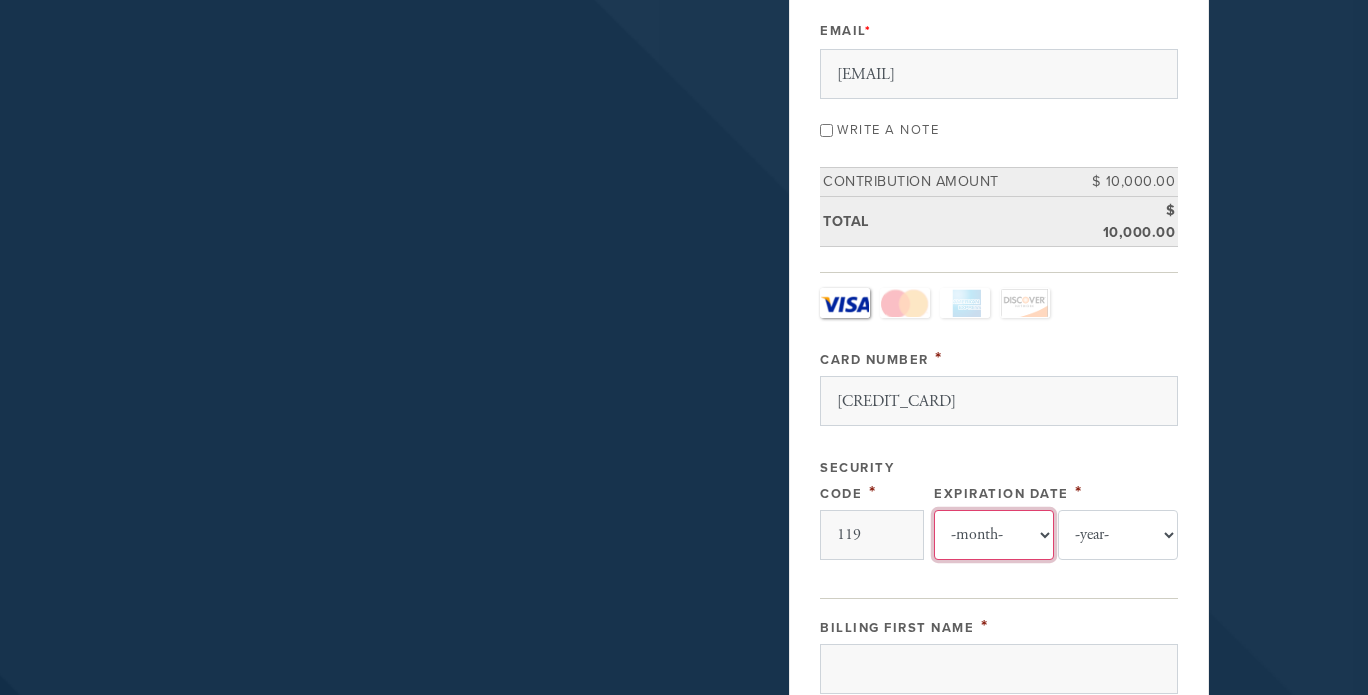 click on "-month-
Jan
Feb
Mar
Apr
May
Jun
Jul
Aug
Sep
Oct
Nov
Dec" at bounding box center (994, 535) 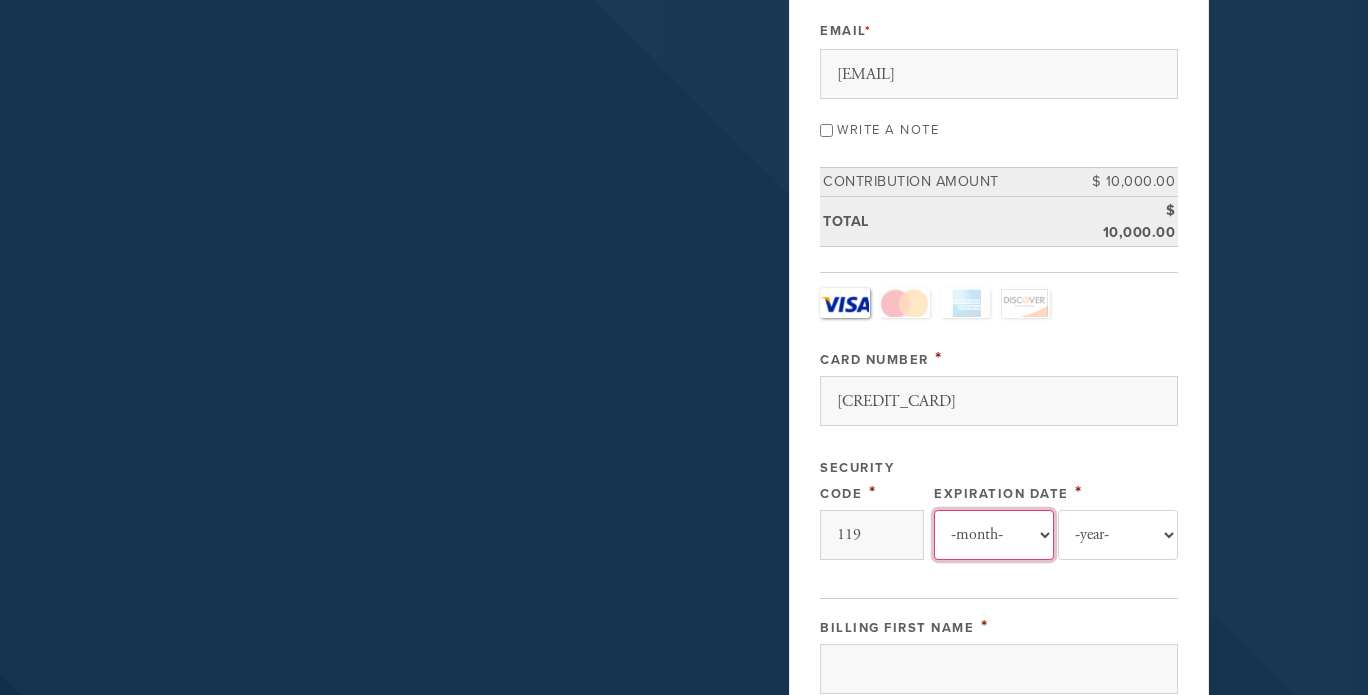 select on "4" 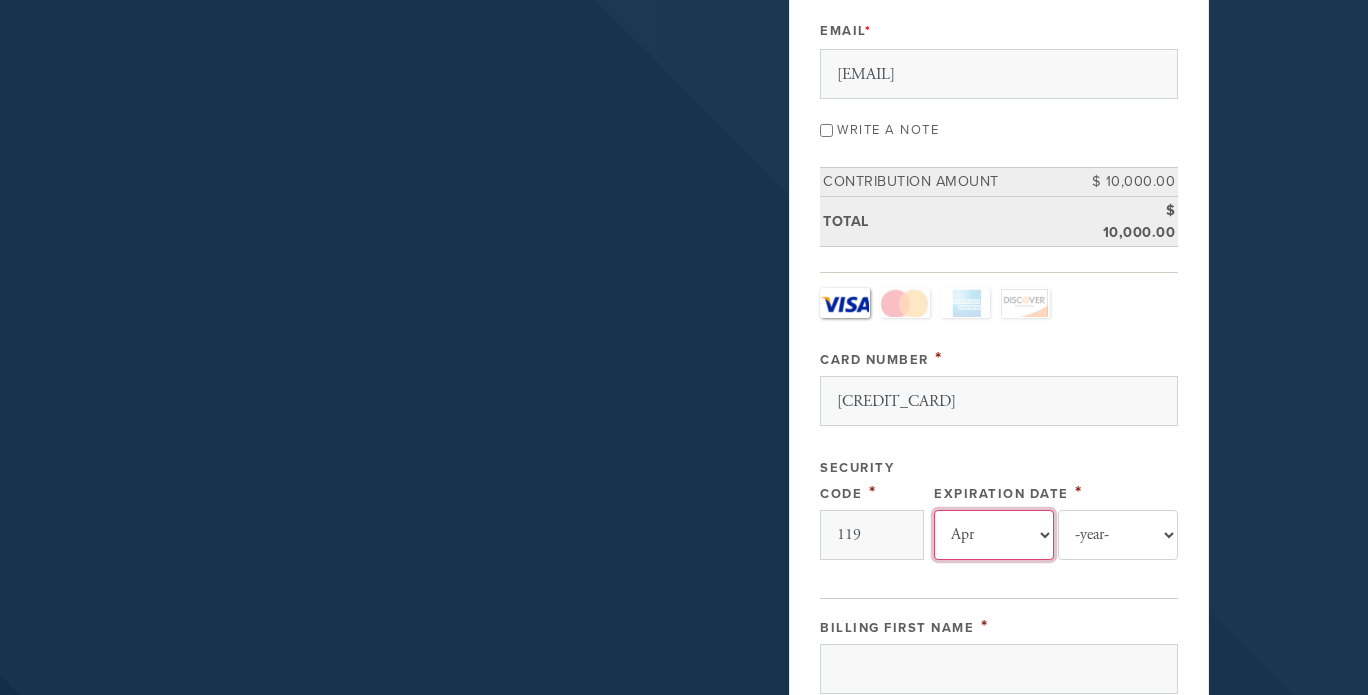 click on "-month-
Jan
Feb
Mar
Apr
May
Jun
Jul
Aug
Sep
Oct
Nov
Dec" at bounding box center (994, 535) 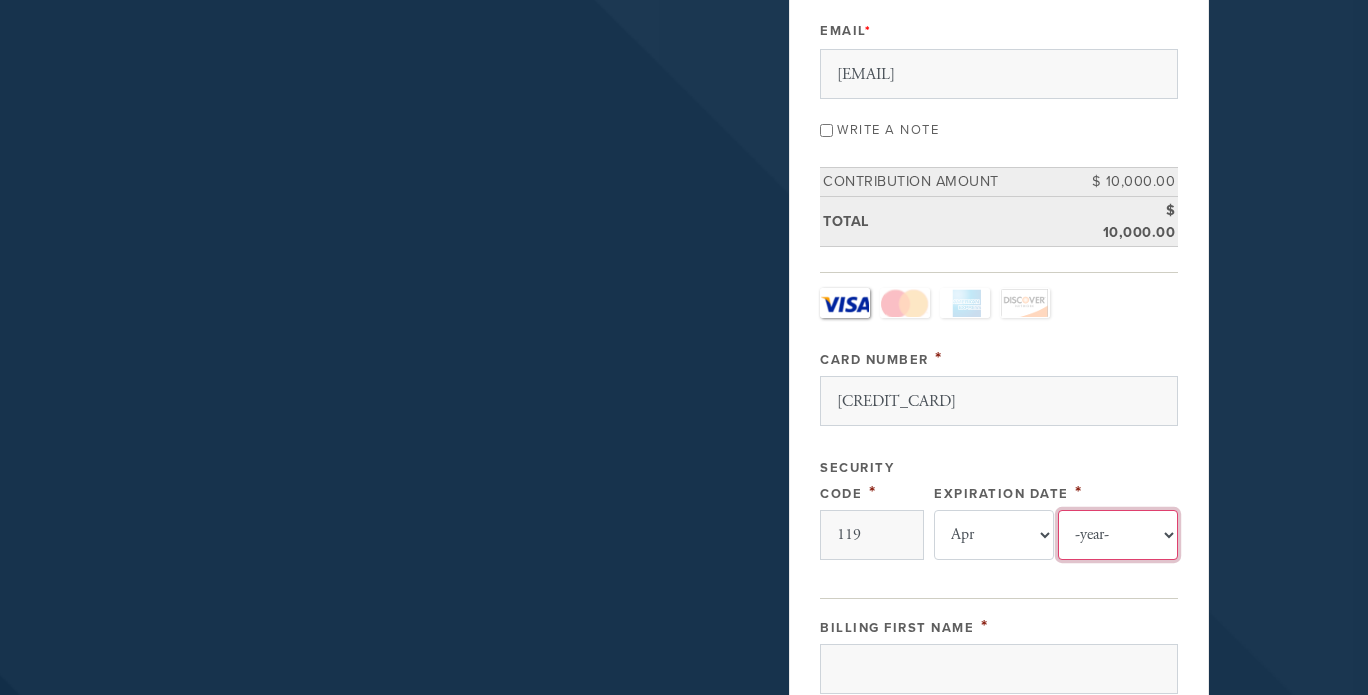 click on "-year-
2025
2026
2027
2028
2029
2030
2031
2032
2033
2034
2035" at bounding box center [1118, 535] 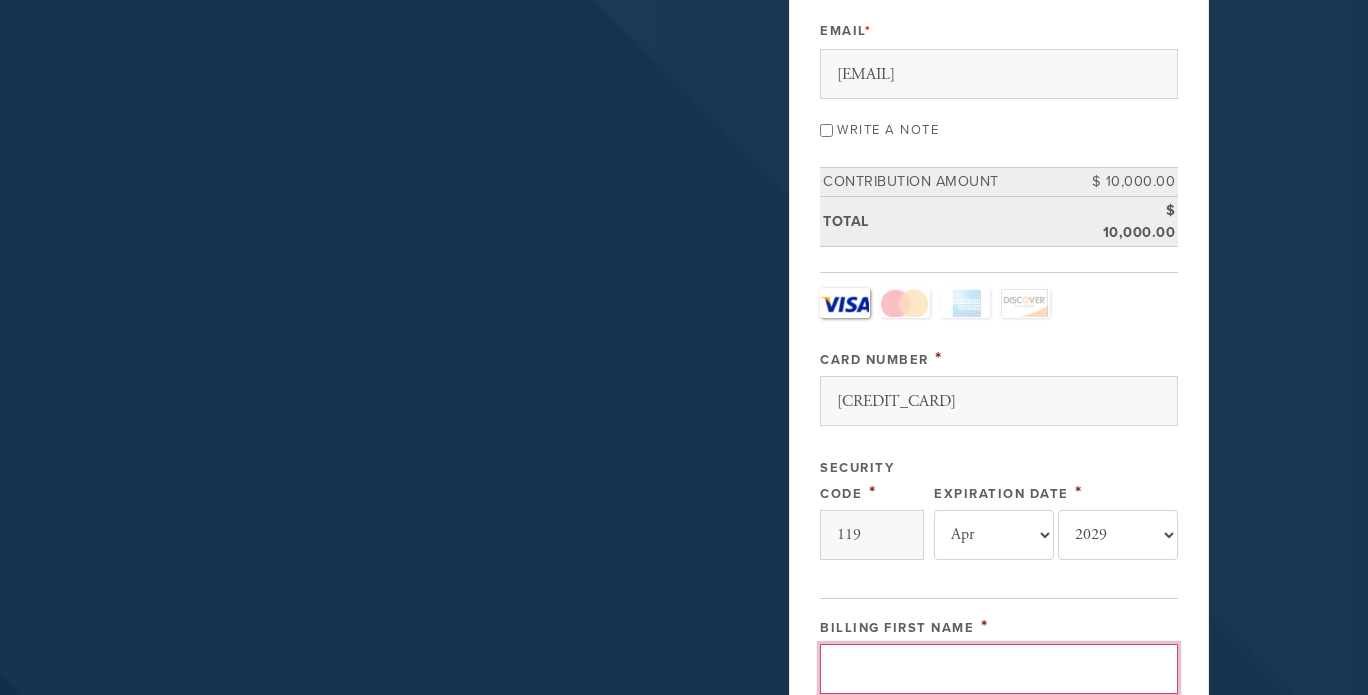 click on "Billing First Name" at bounding box center [999, 669] 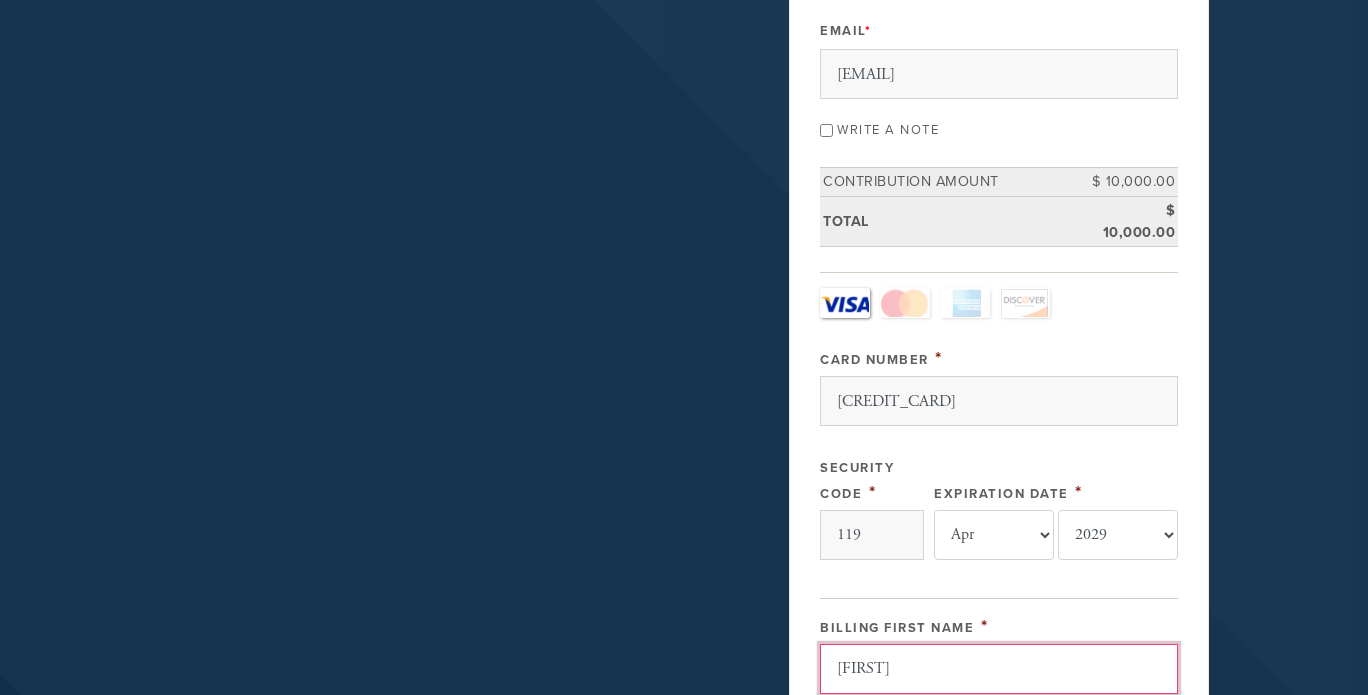 type on "[FIRST]" 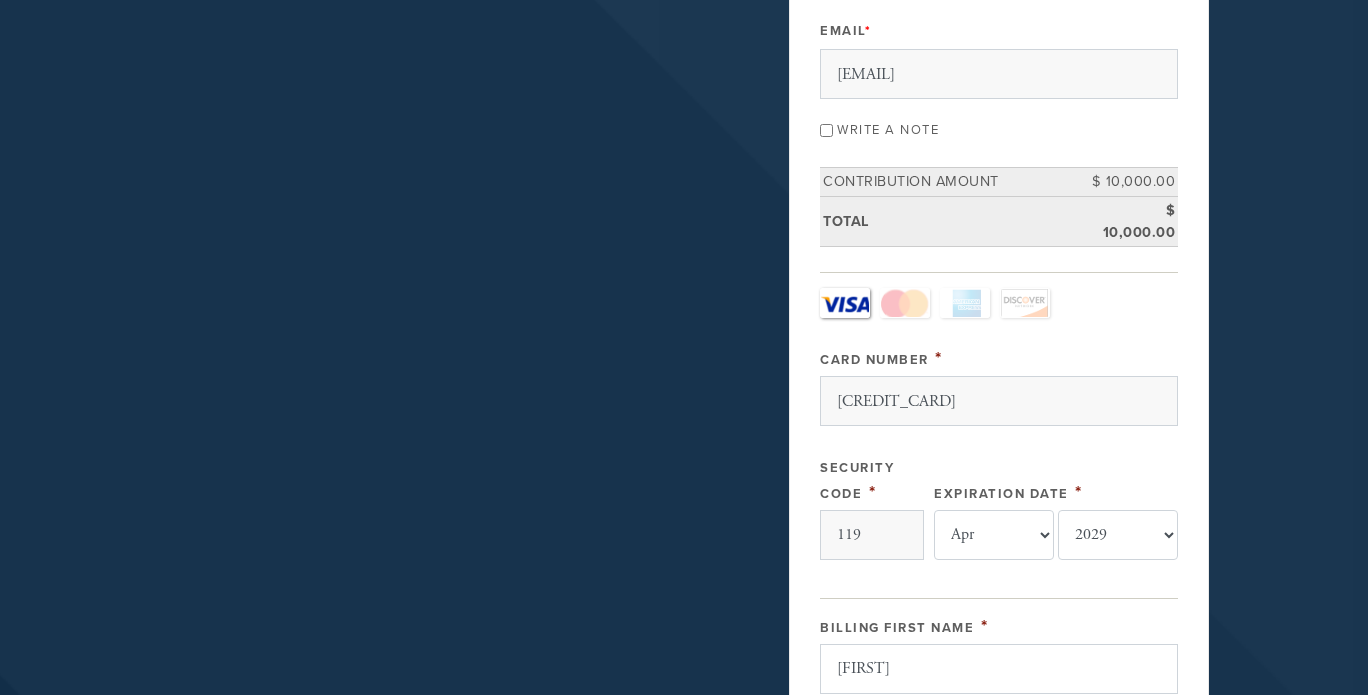 scroll, scrollTop: 746, scrollLeft: 0, axis: vertical 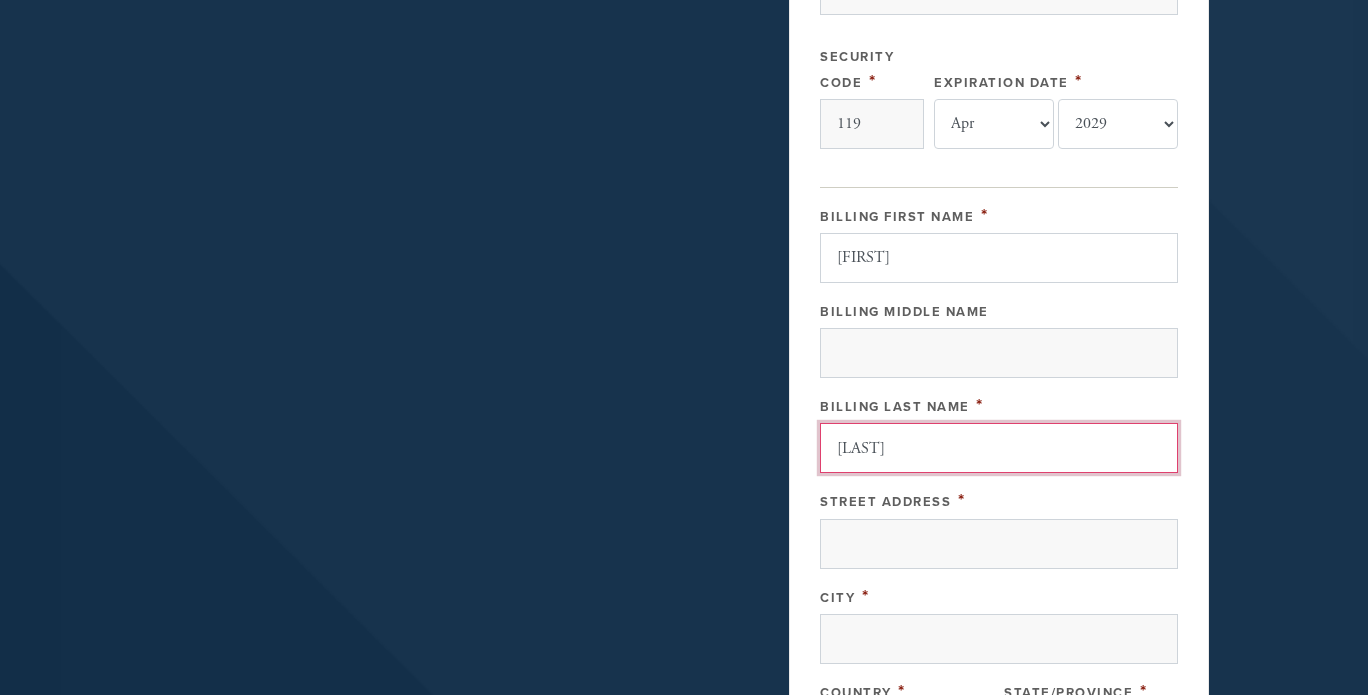 type on "[LAST]" 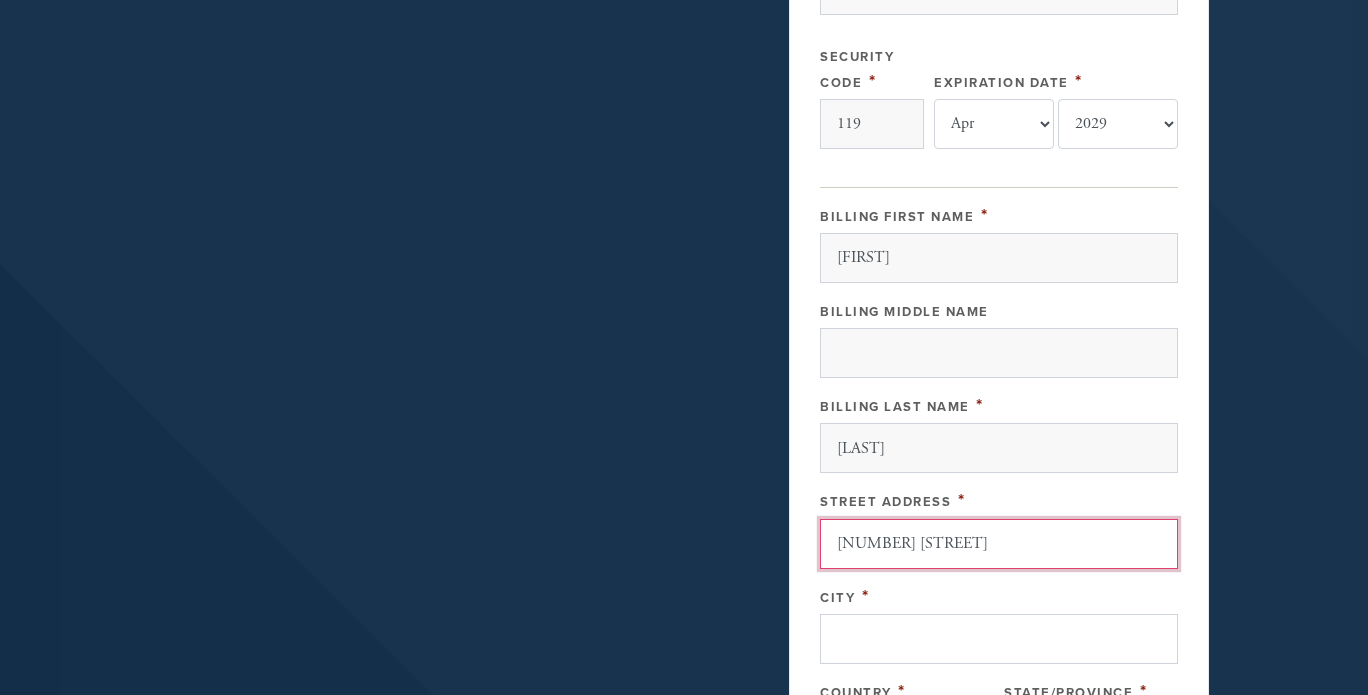 type on "[NUMBER] [STREET]" 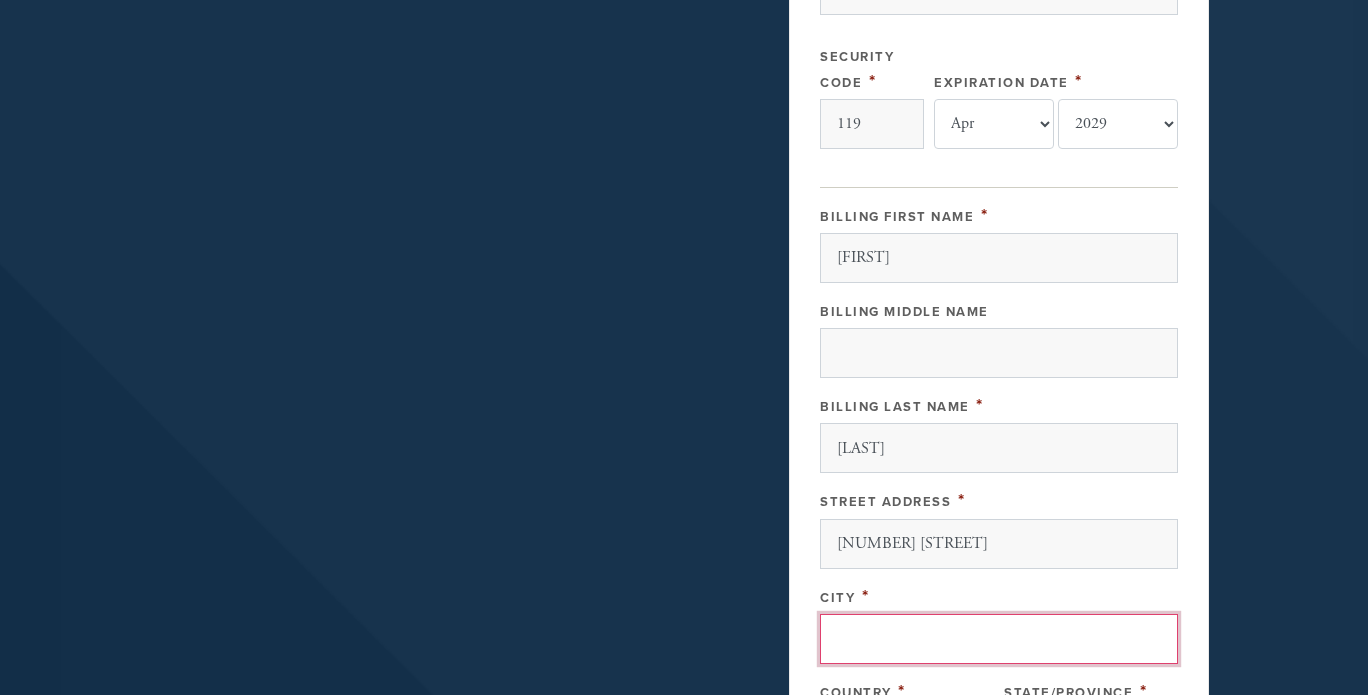 click on "City" at bounding box center (999, 639) 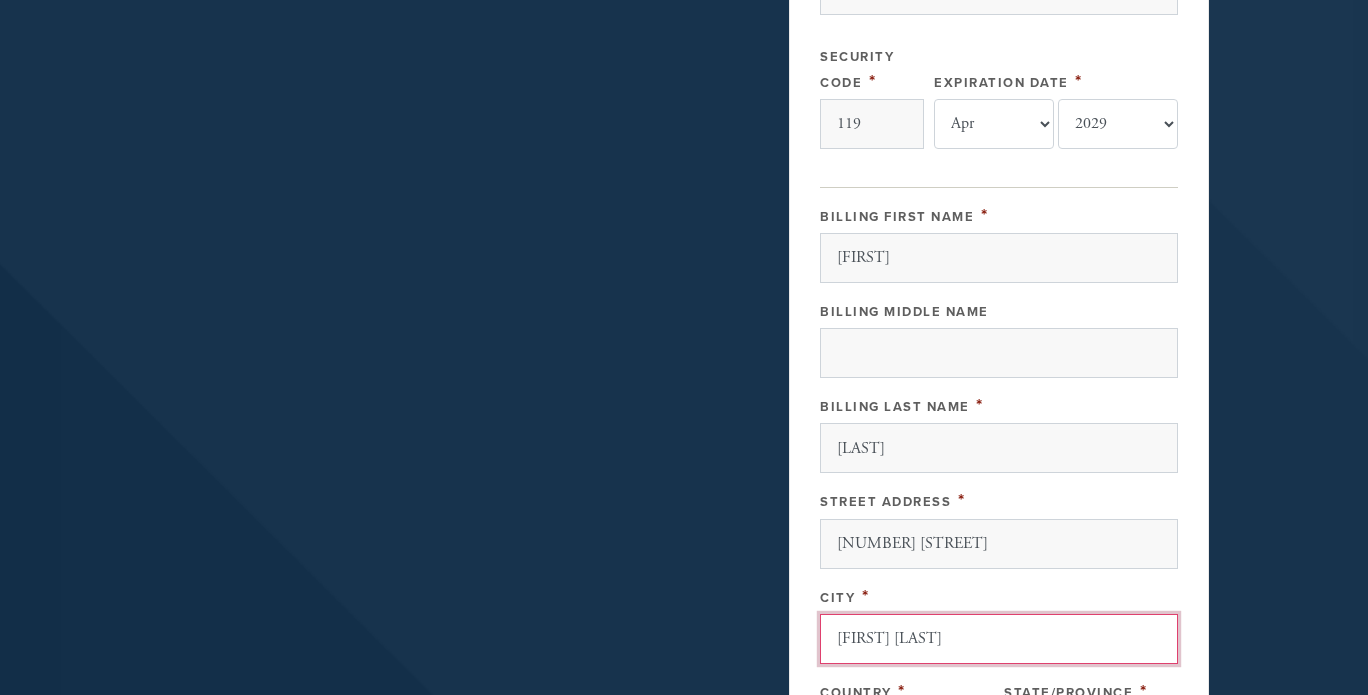 type on "[FIRST] [LAST]" 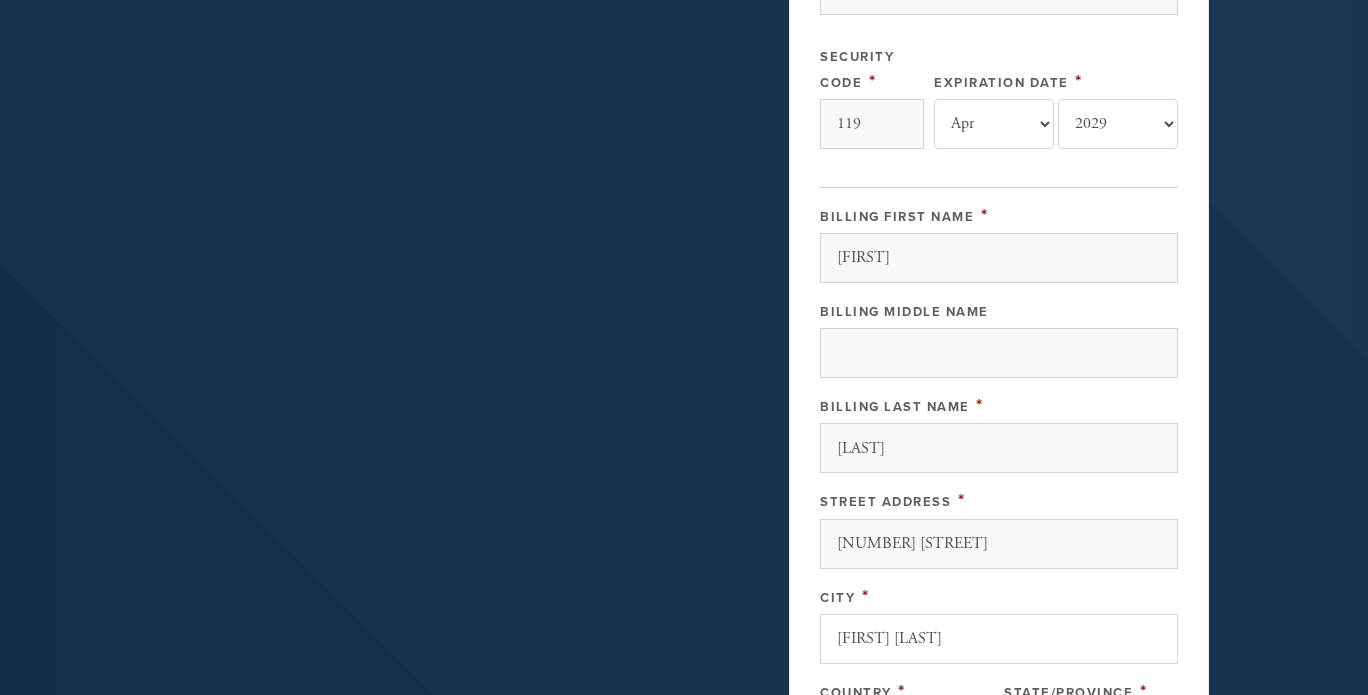 scroll, scrollTop: 1101, scrollLeft: 0, axis: vertical 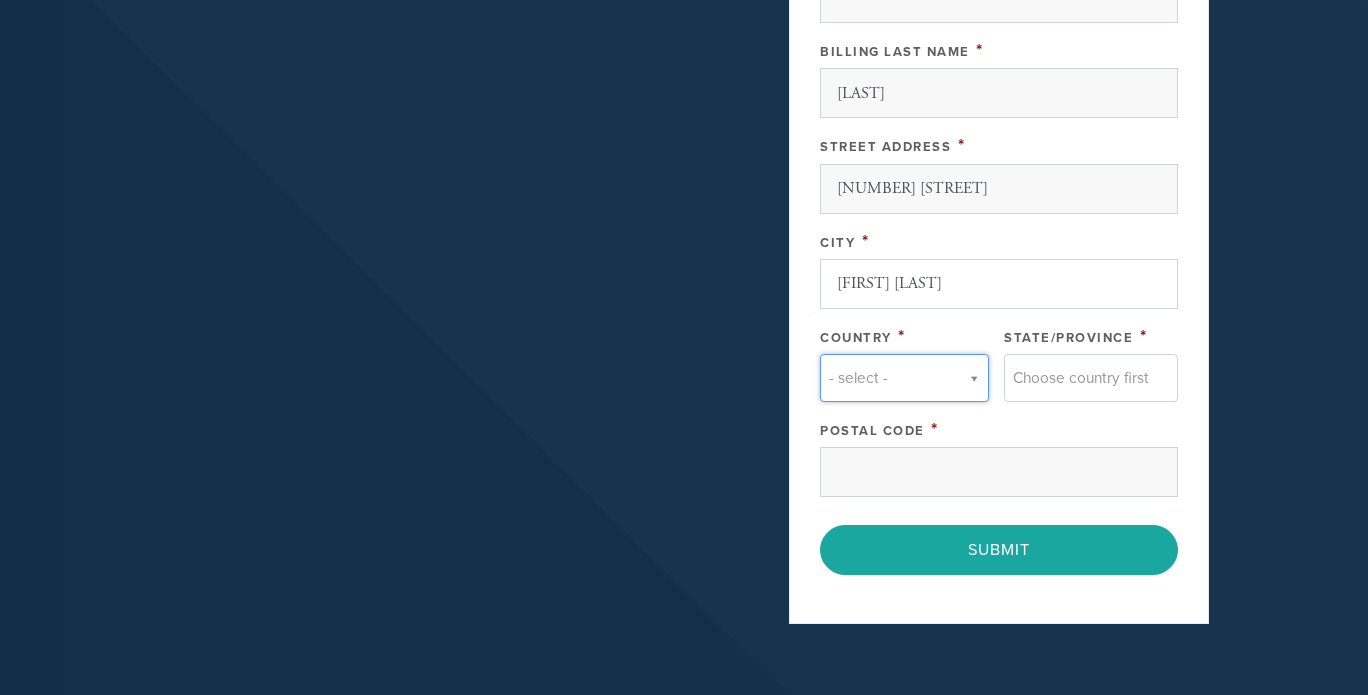 type on "u" 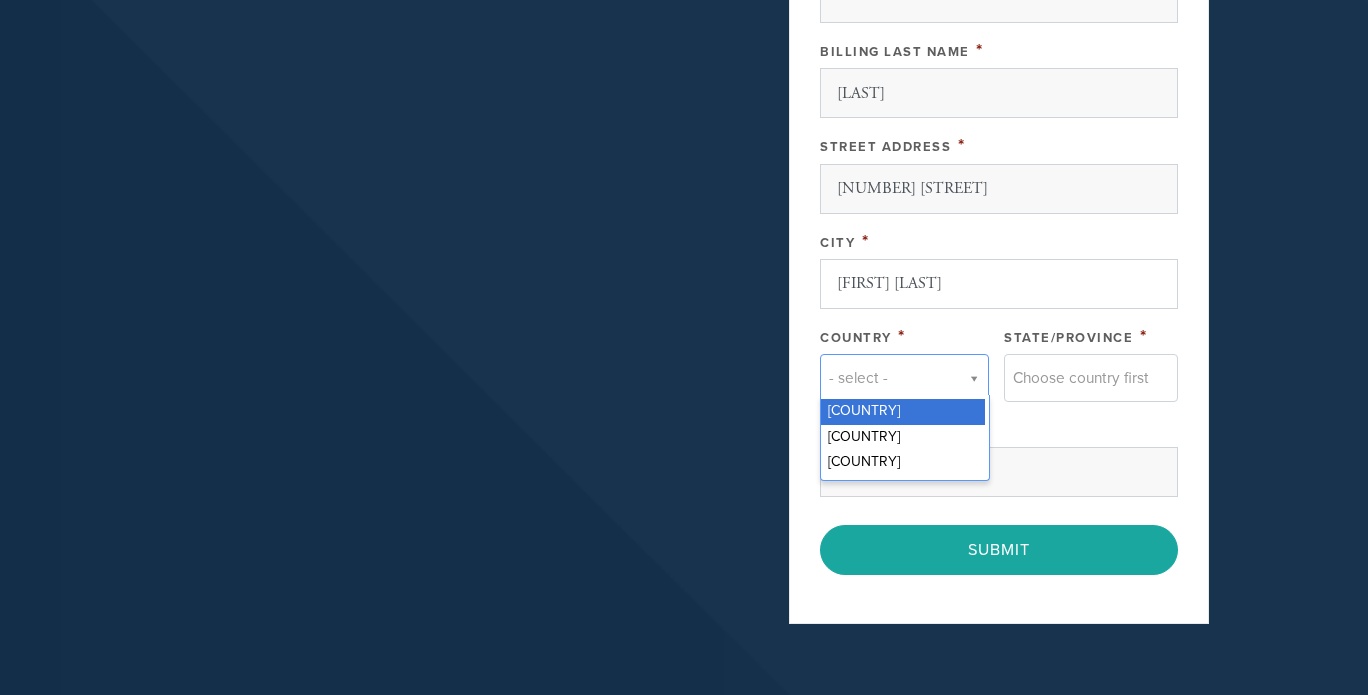 scroll, scrollTop: 0, scrollLeft: 5, axis: horizontal 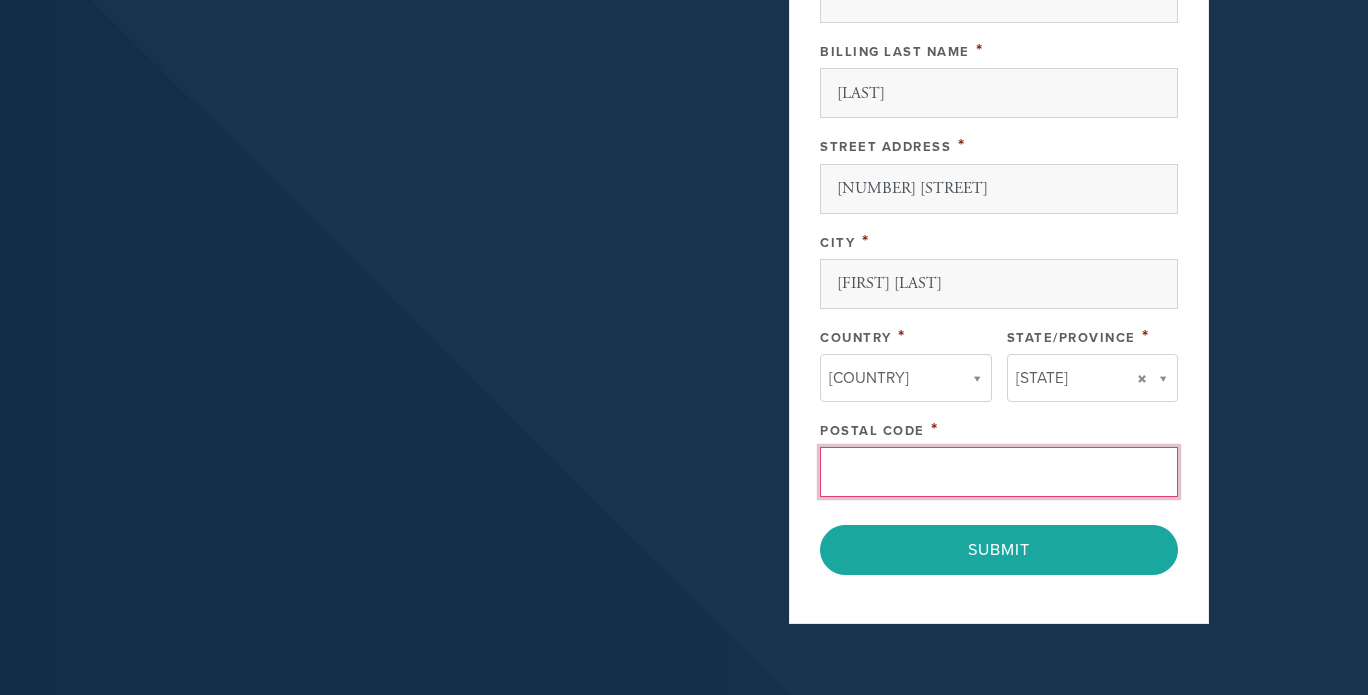 click on "Postal Code" at bounding box center [999, 472] 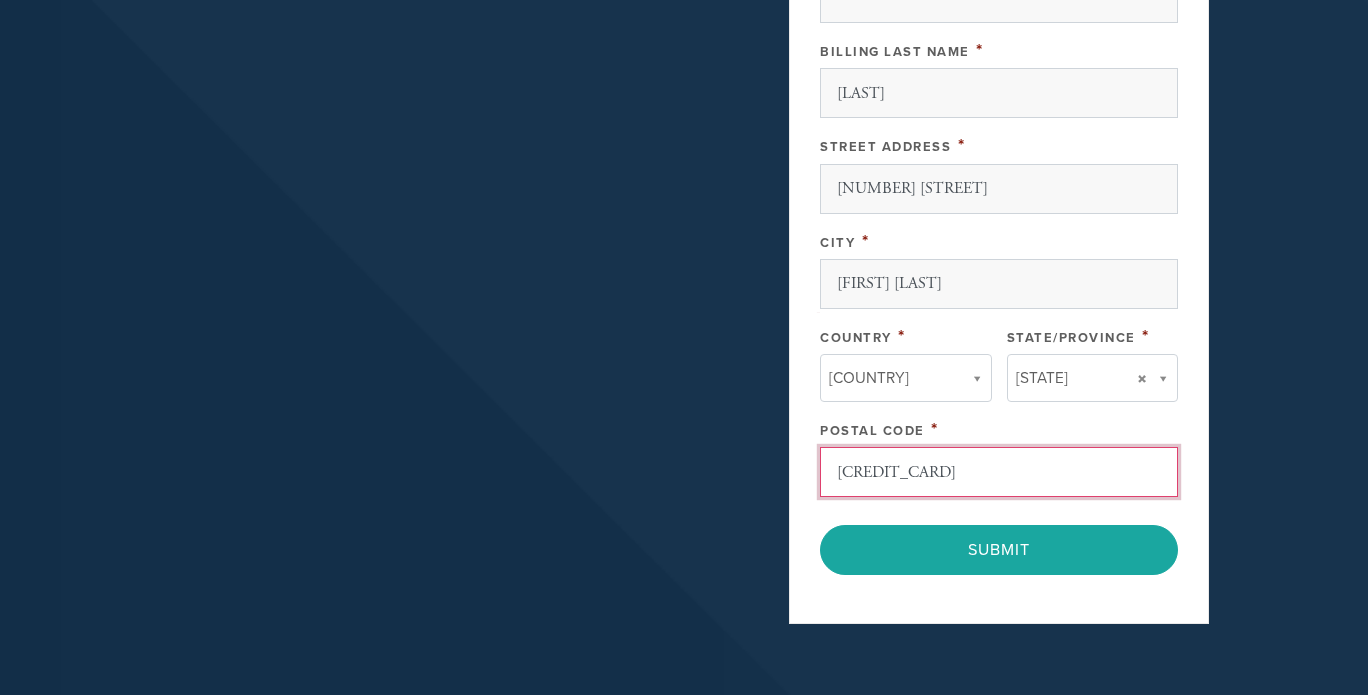 type on "[CREDIT_CARD]" 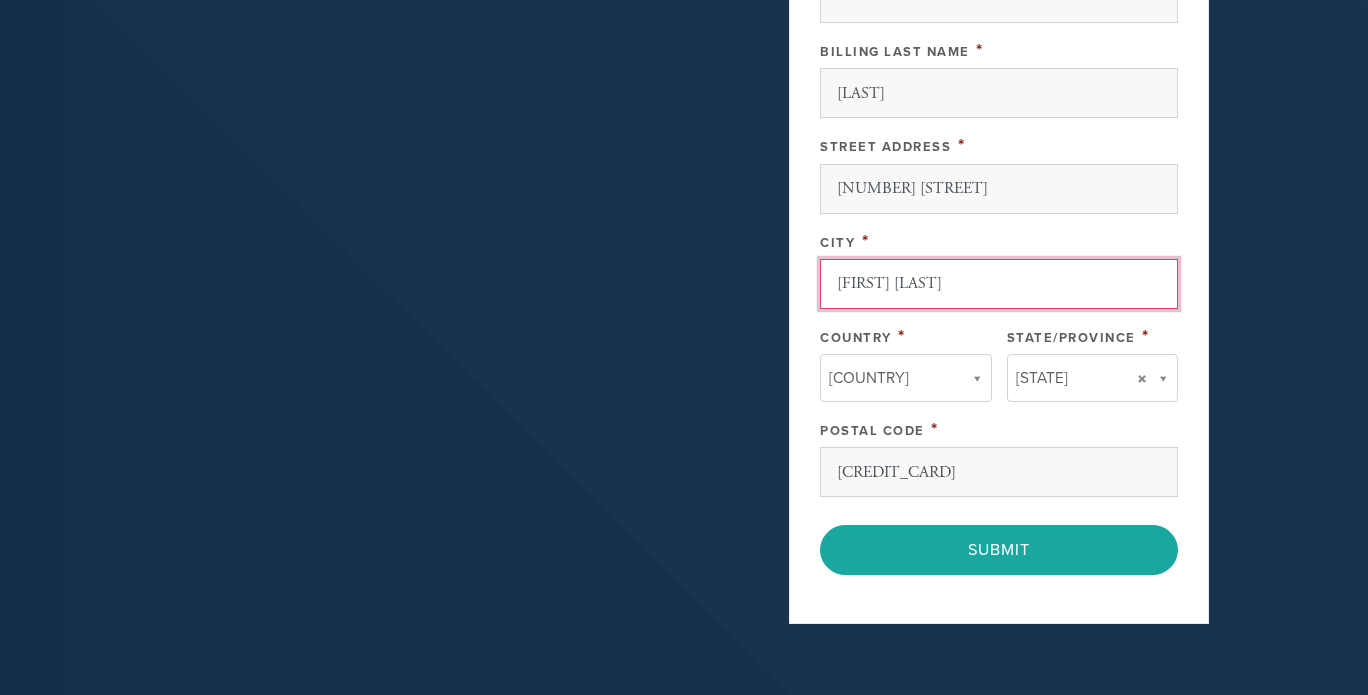 drag, startPoint x: 818, startPoint y: 277, endPoint x: 779, endPoint y: 272, distance: 39.319206 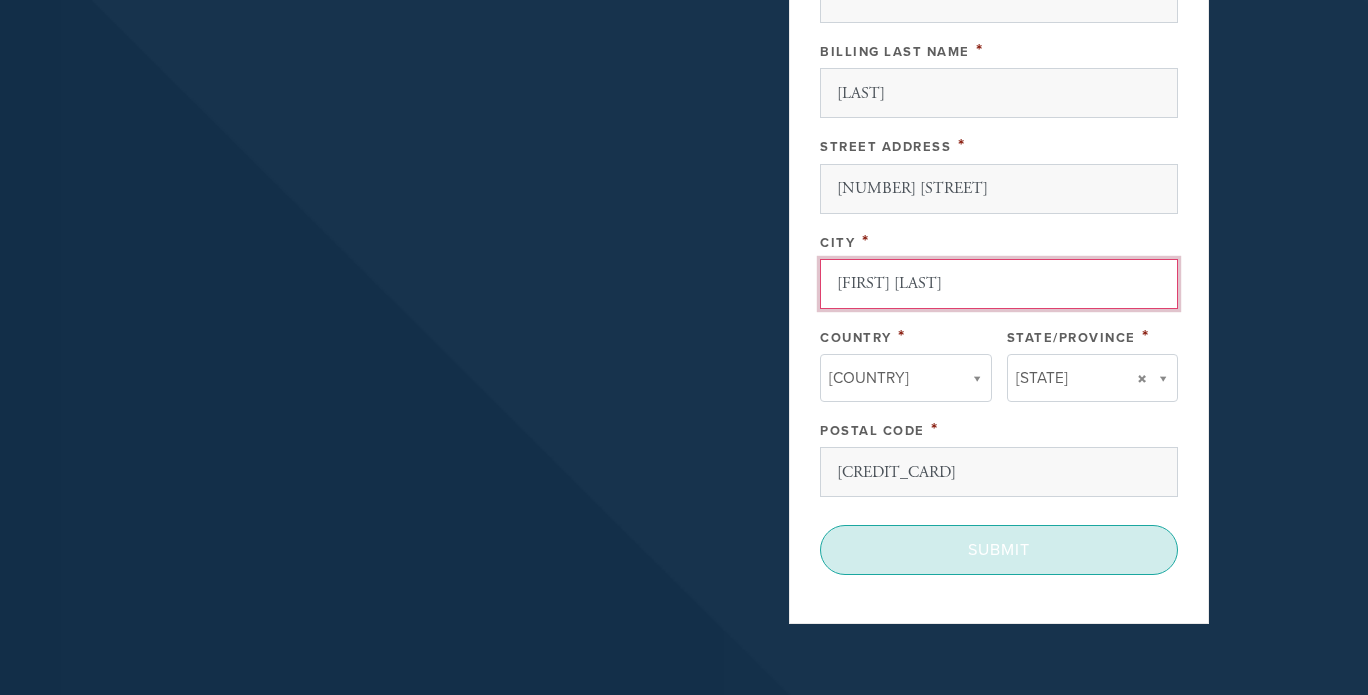 type on "[FIRST] [LAST]" 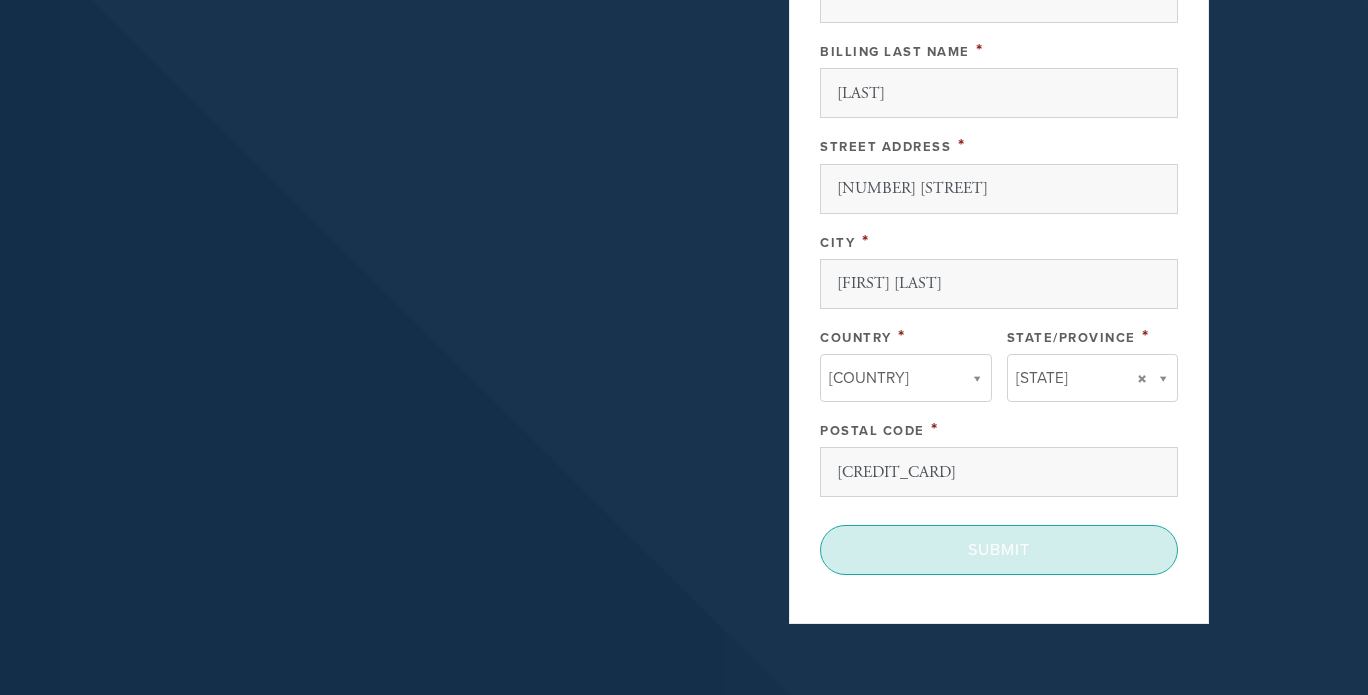 click on "Submit" at bounding box center [999, 550] 